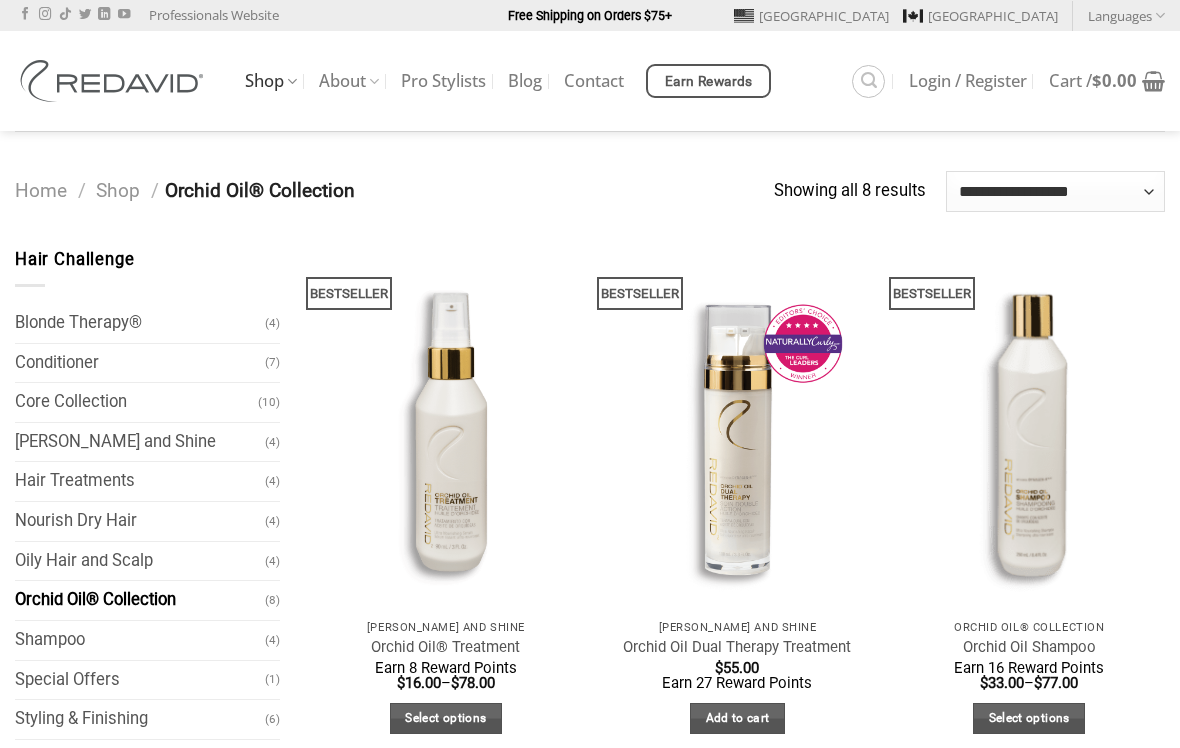 scroll, scrollTop: 0, scrollLeft: 0, axis: both 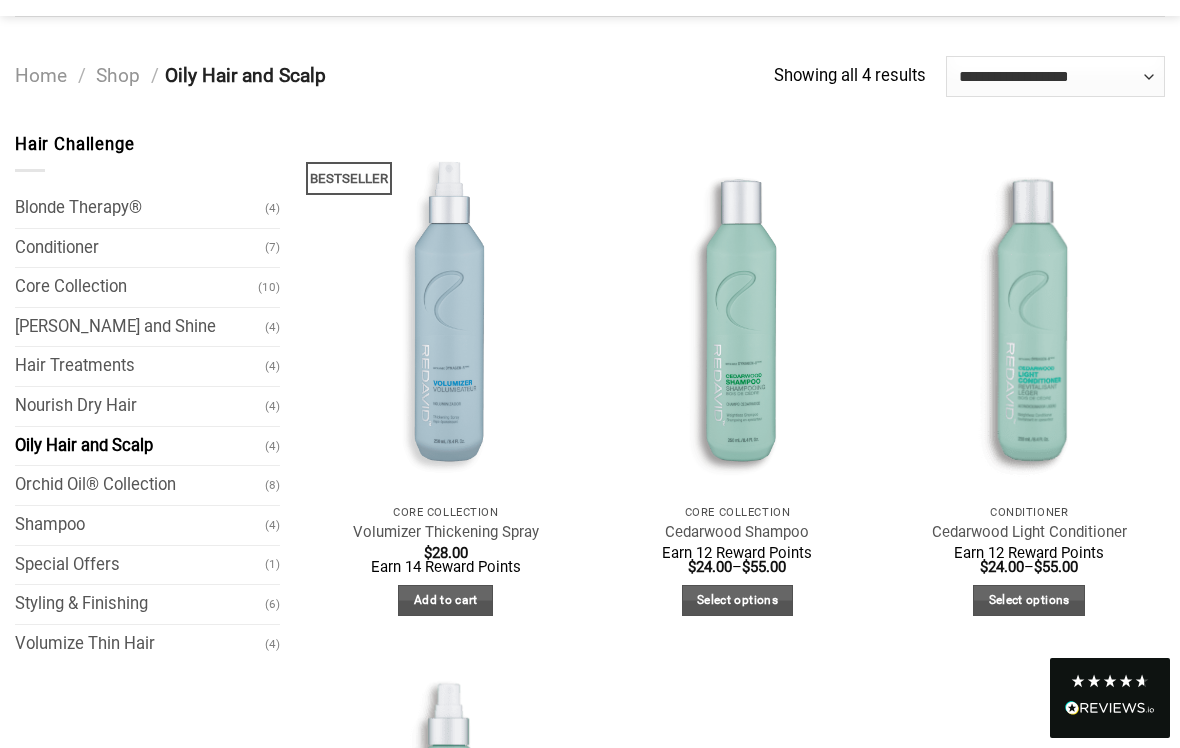 click on "Shampoo" at bounding box center [140, 525] 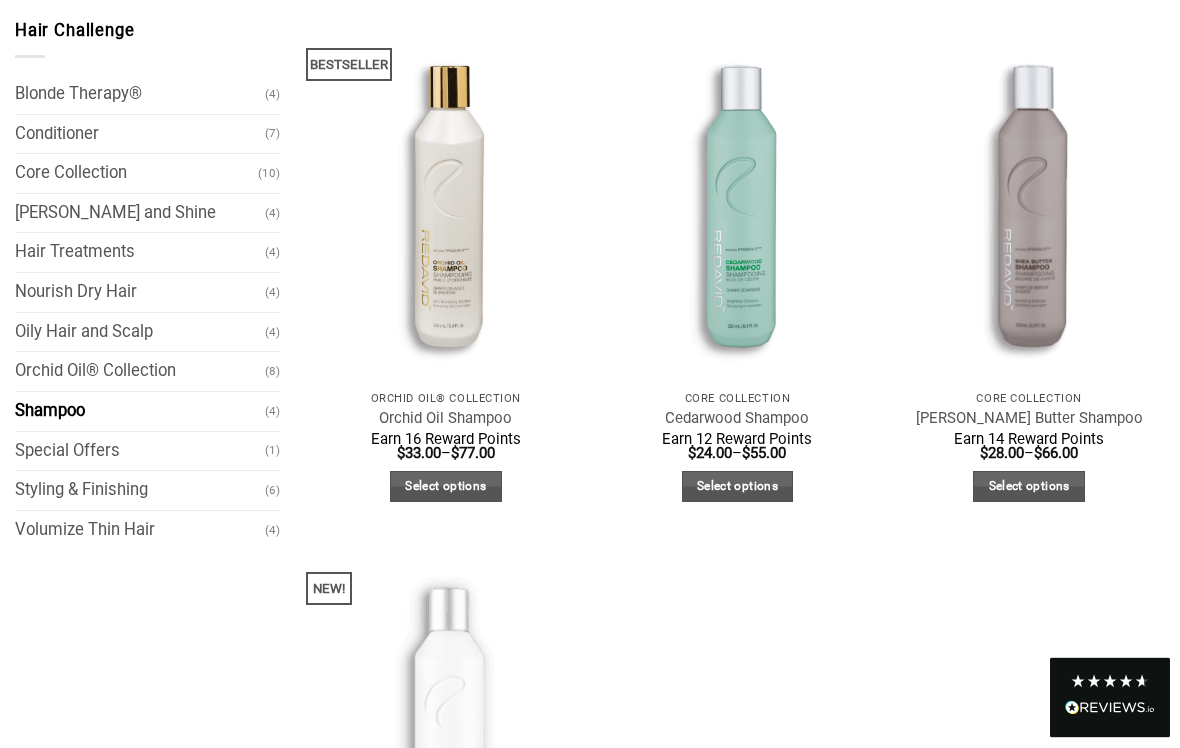 scroll, scrollTop: 233, scrollLeft: 0, axis: vertical 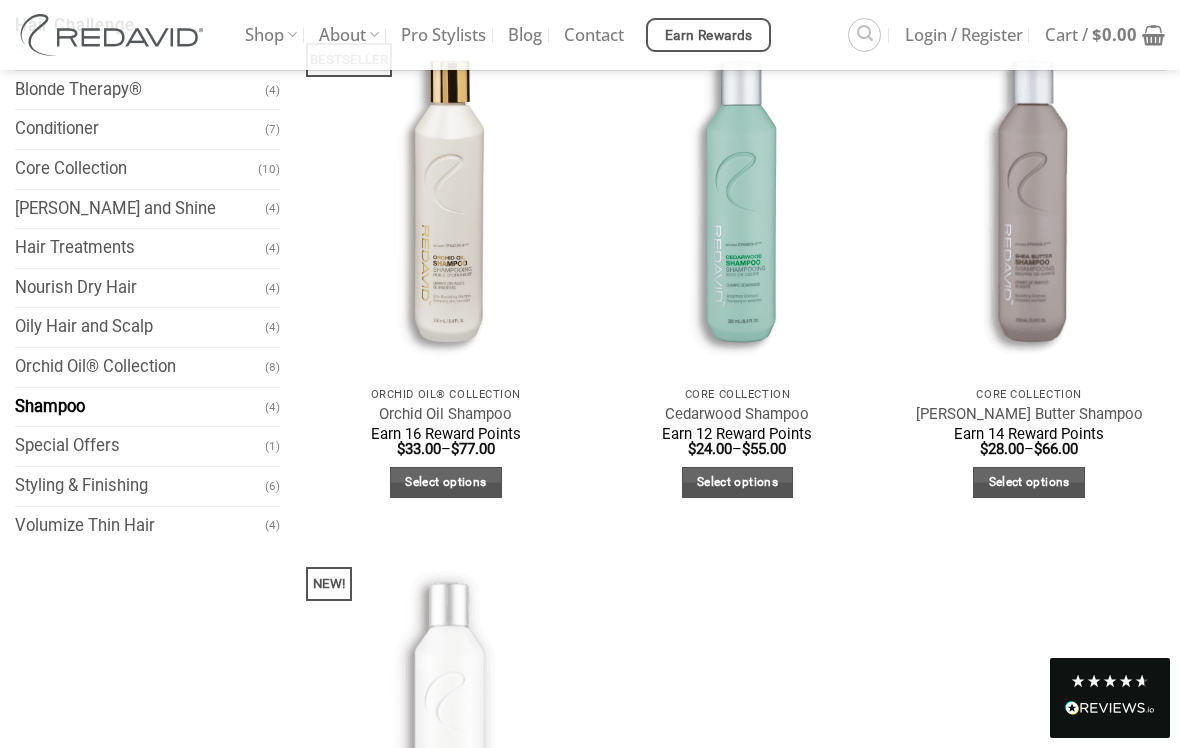 click at bounding box center (737, 194) 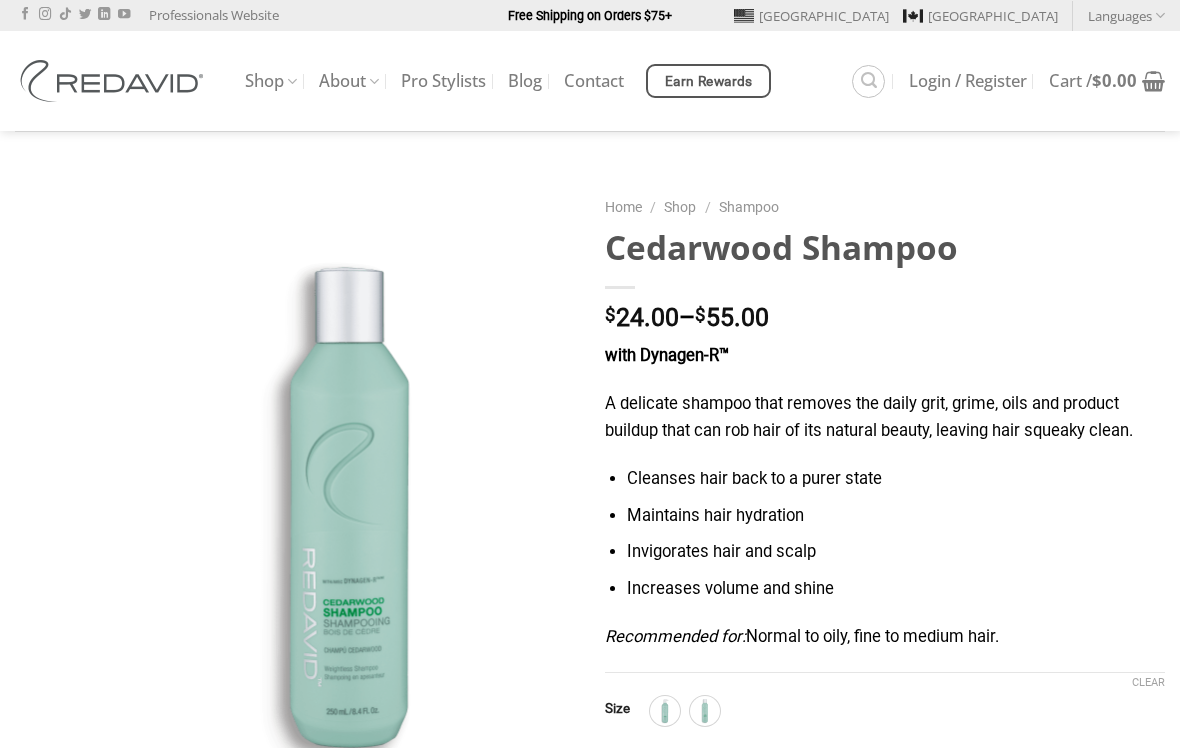 scroll, scrollTop: 271, scrollLeft: 0, axis: vertical 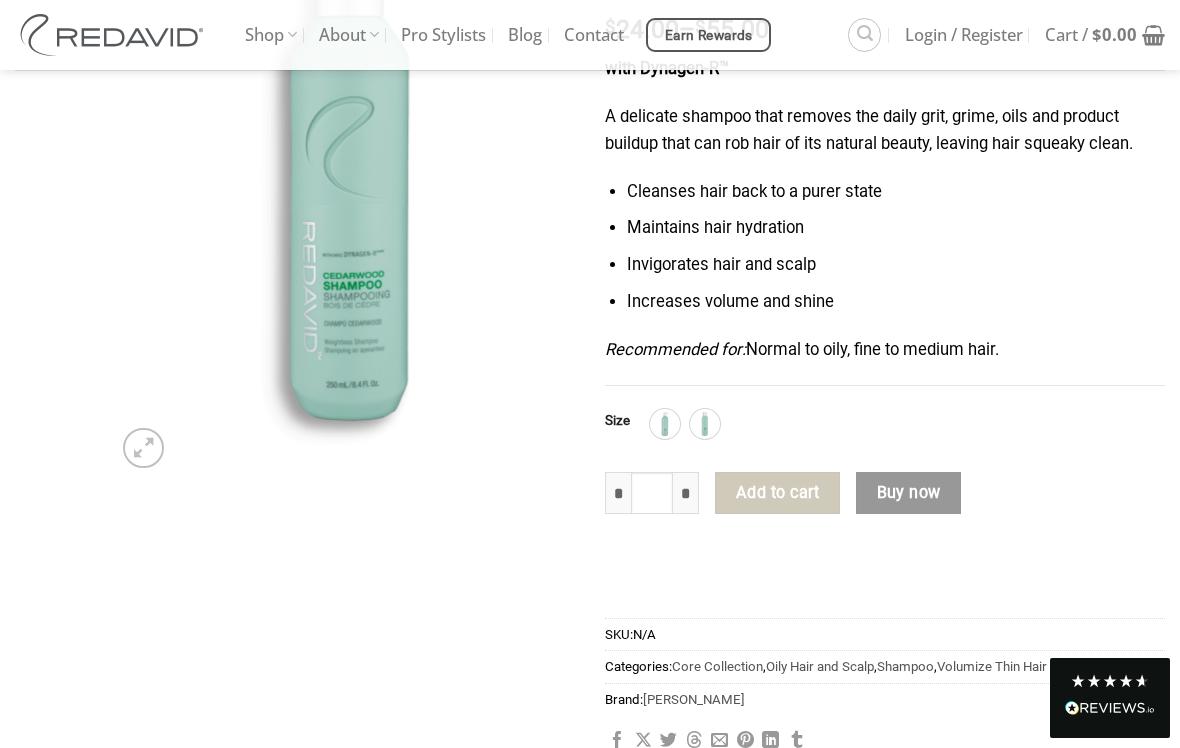click 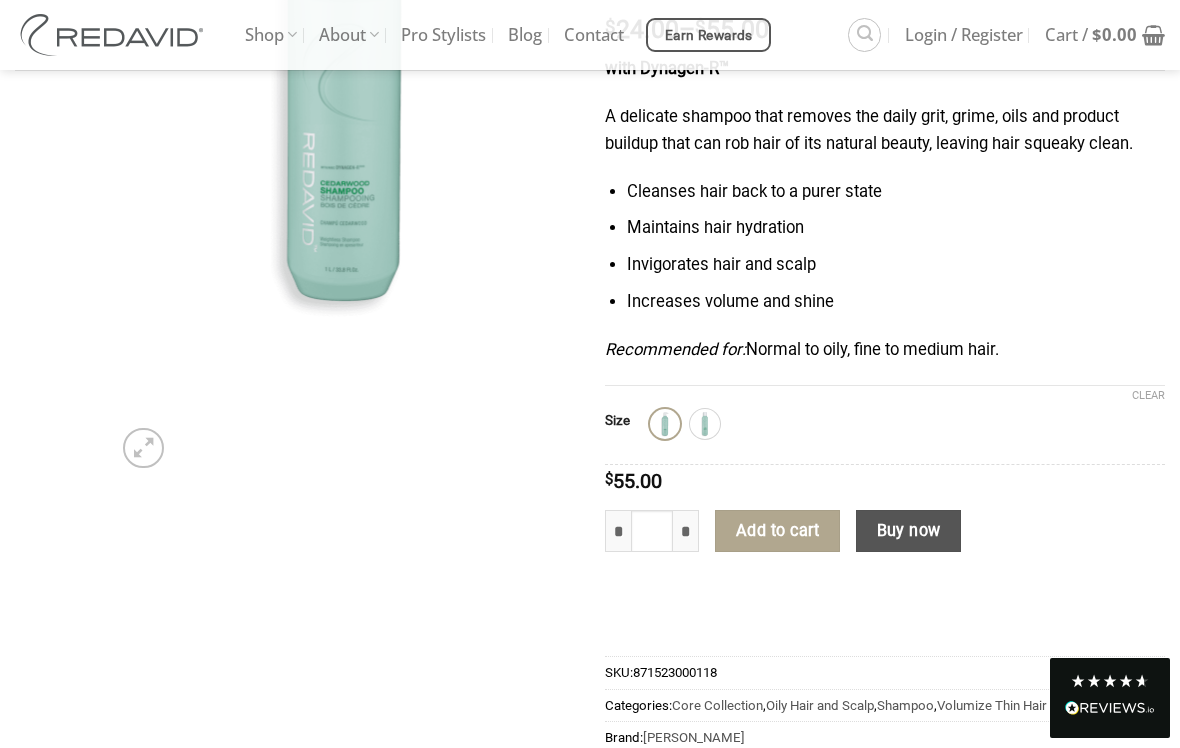 click on "Add to cart" 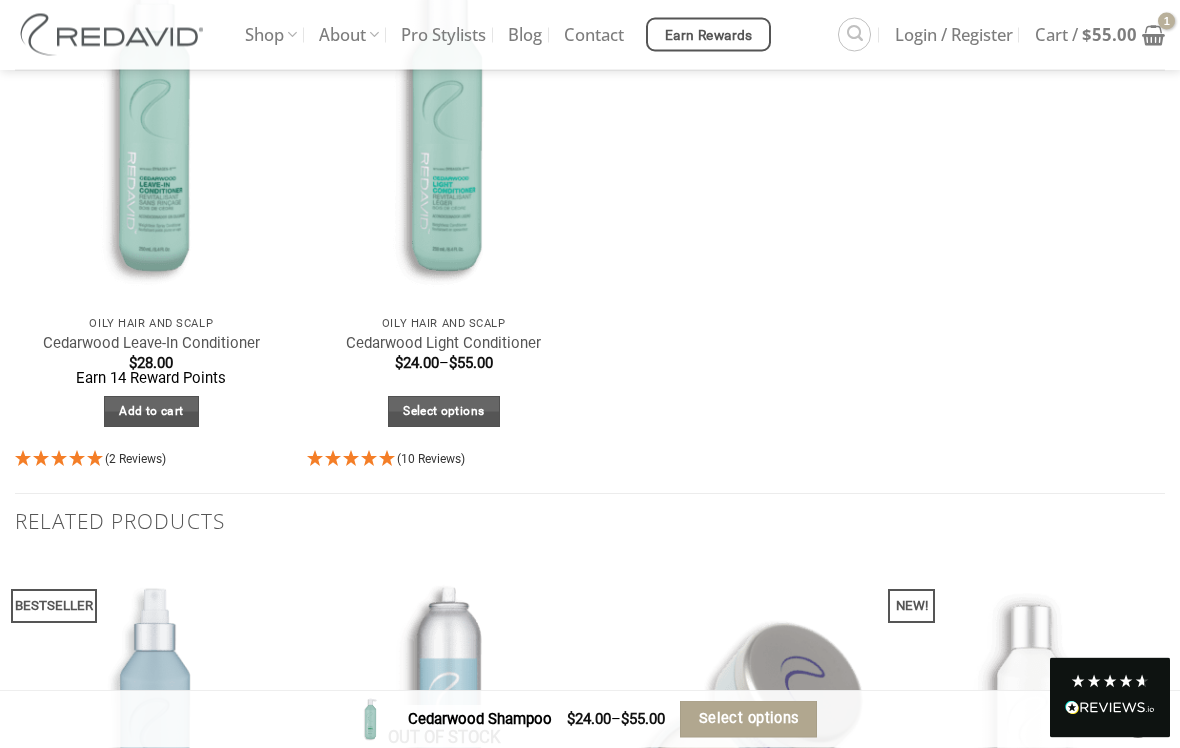 scroll, scrollTop: 3789, scrollLeft: 0, axis: vertical 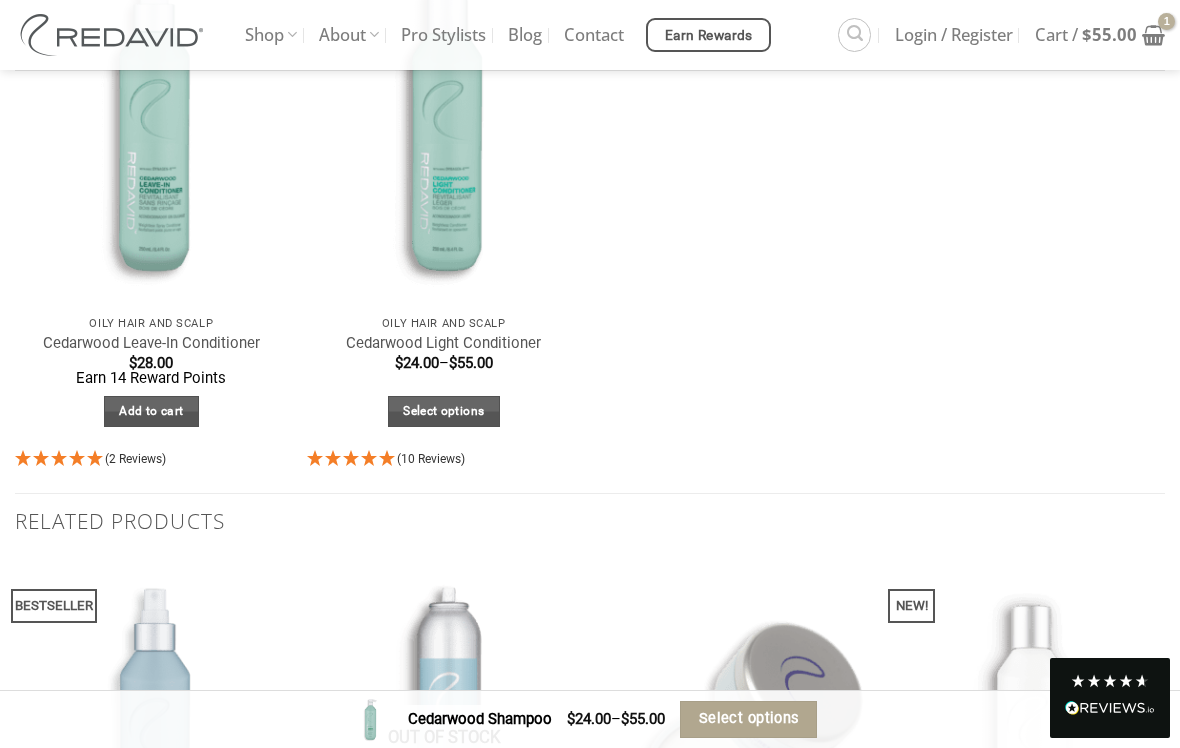 click at bounding box center (444, 123) 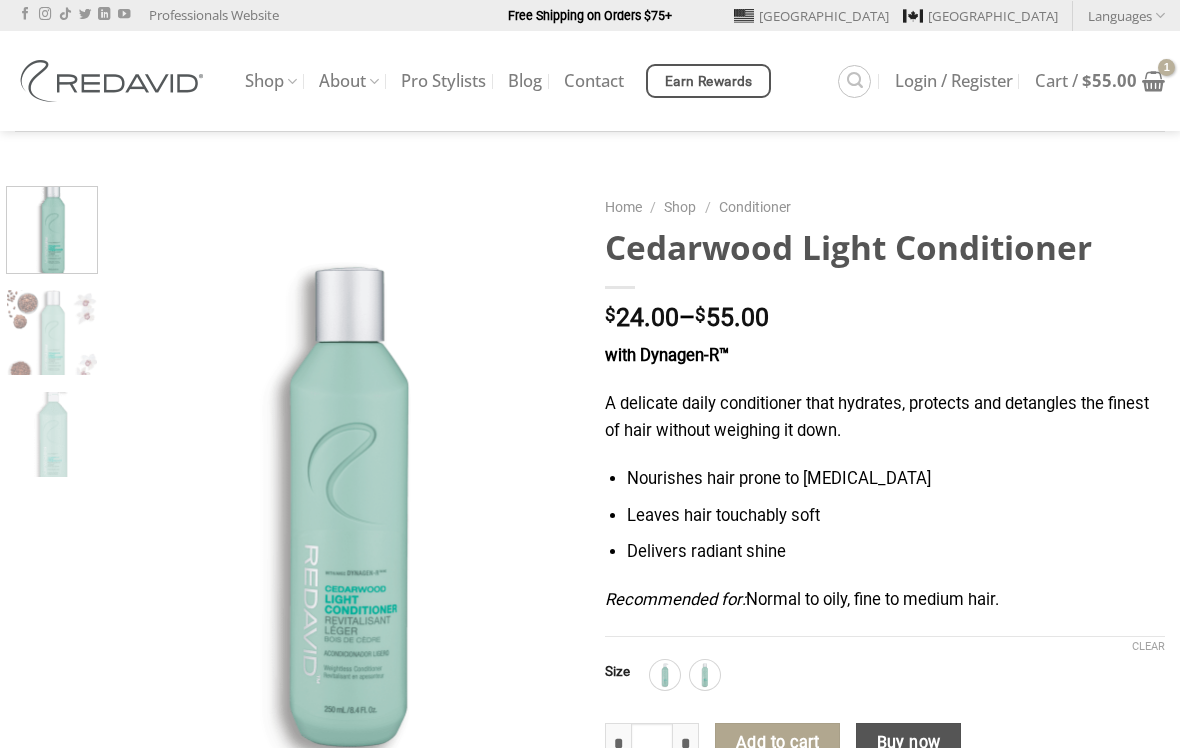 scroll, scrollTop: 0, scrollLeft: 0, axis: both 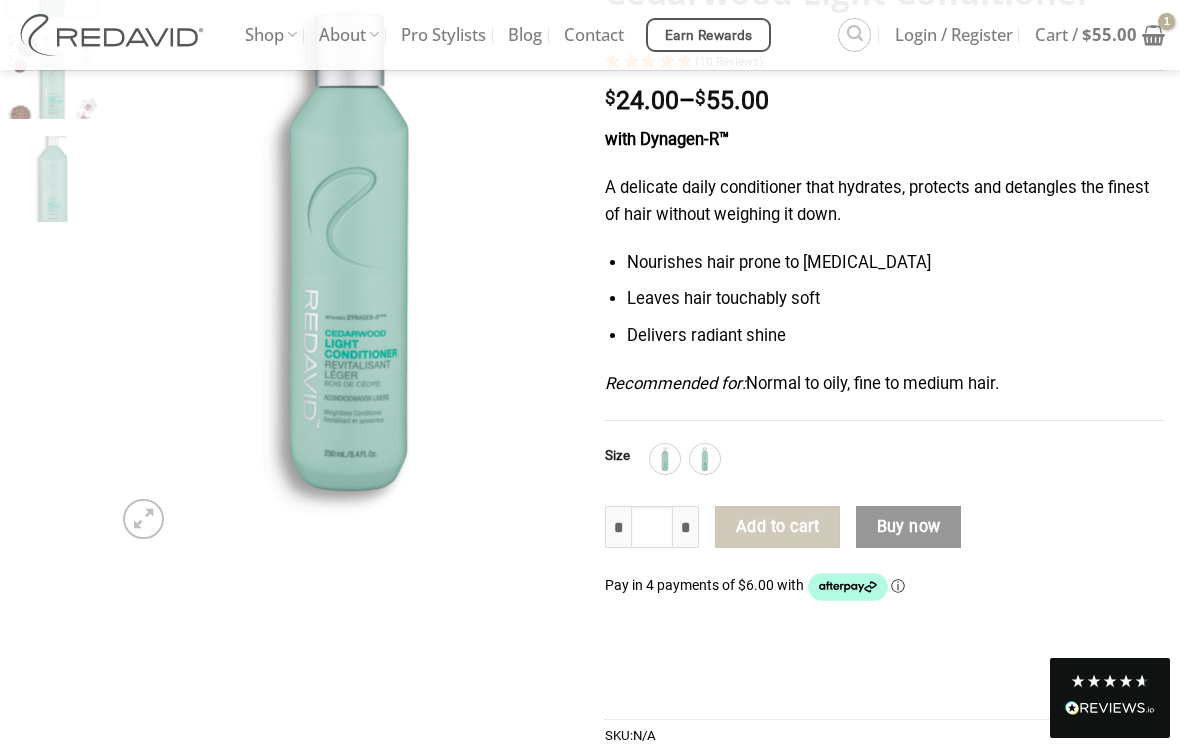 click 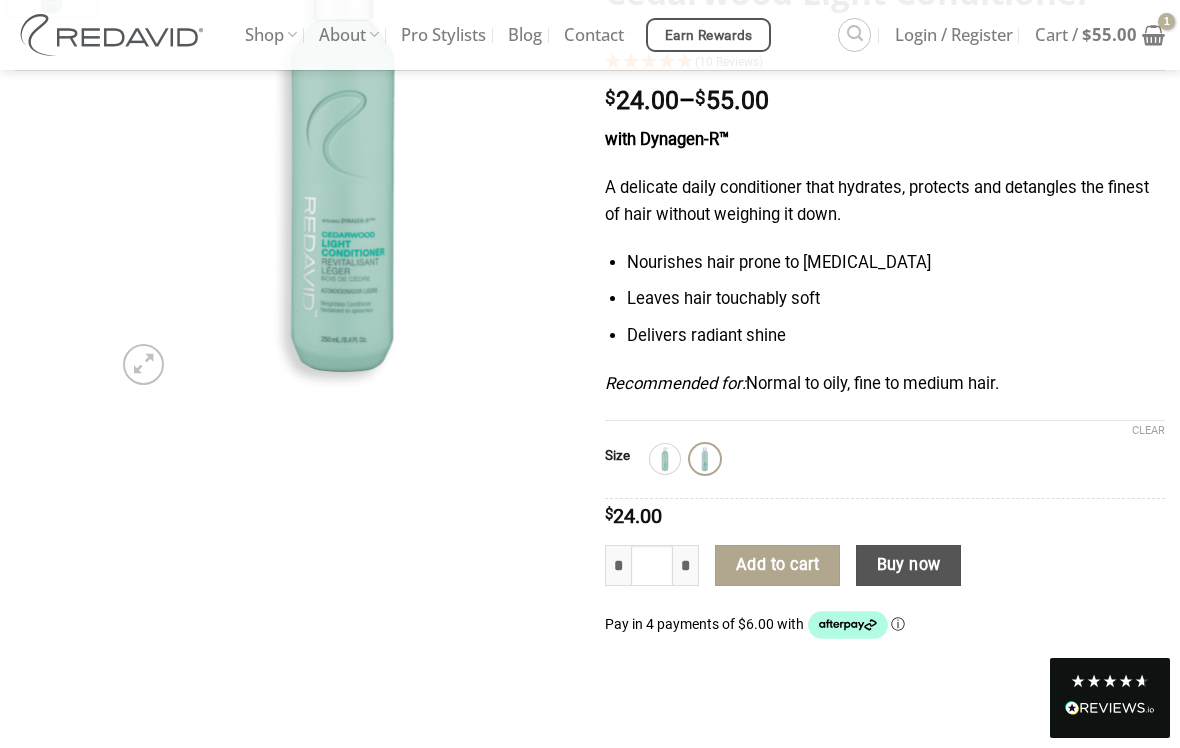 click on "Add to cart" 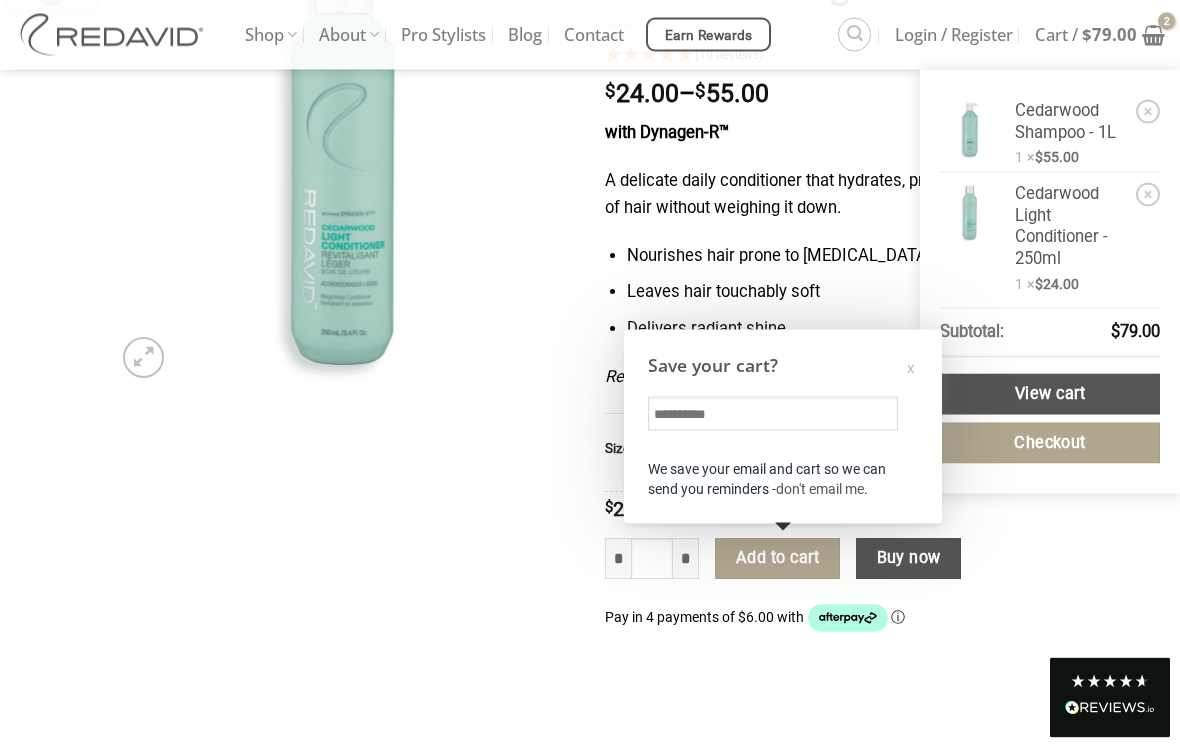 scroll, scrollTop: 276, scrollLeft: 0, axis: vertical 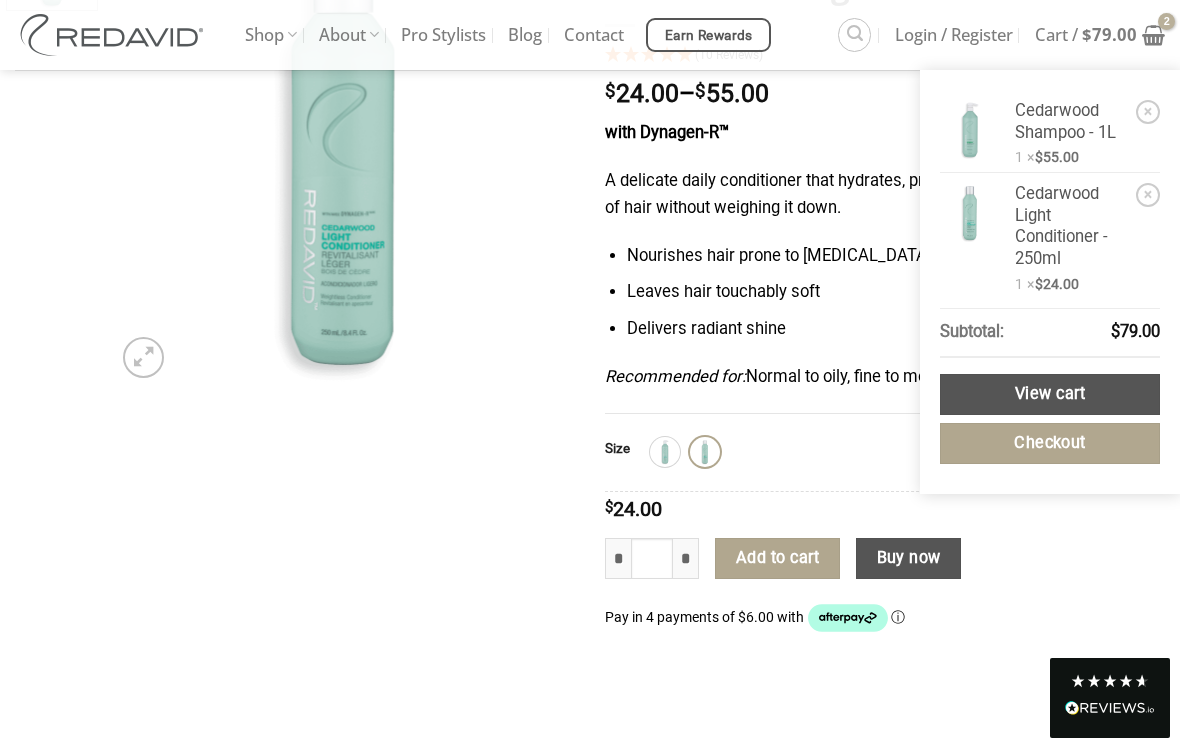 click at bounding box center (1153, 35) 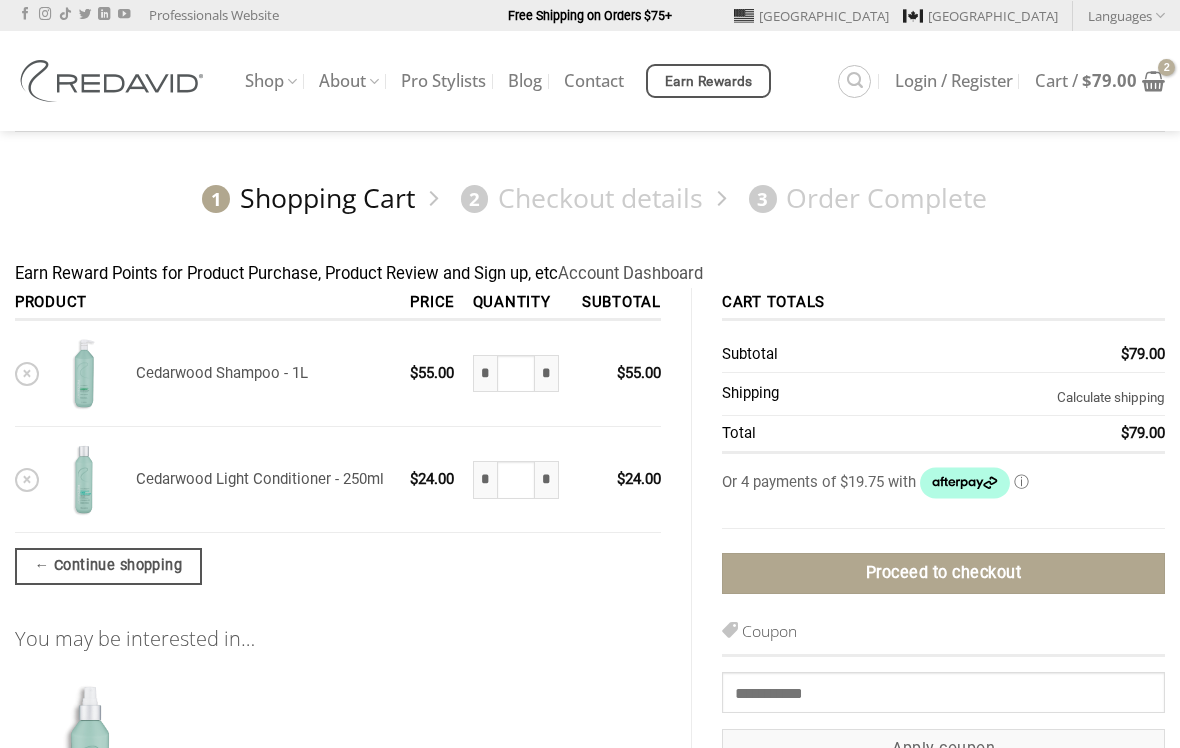 scroll, scrollTop: 0, scrollLeft: 0, axis: both 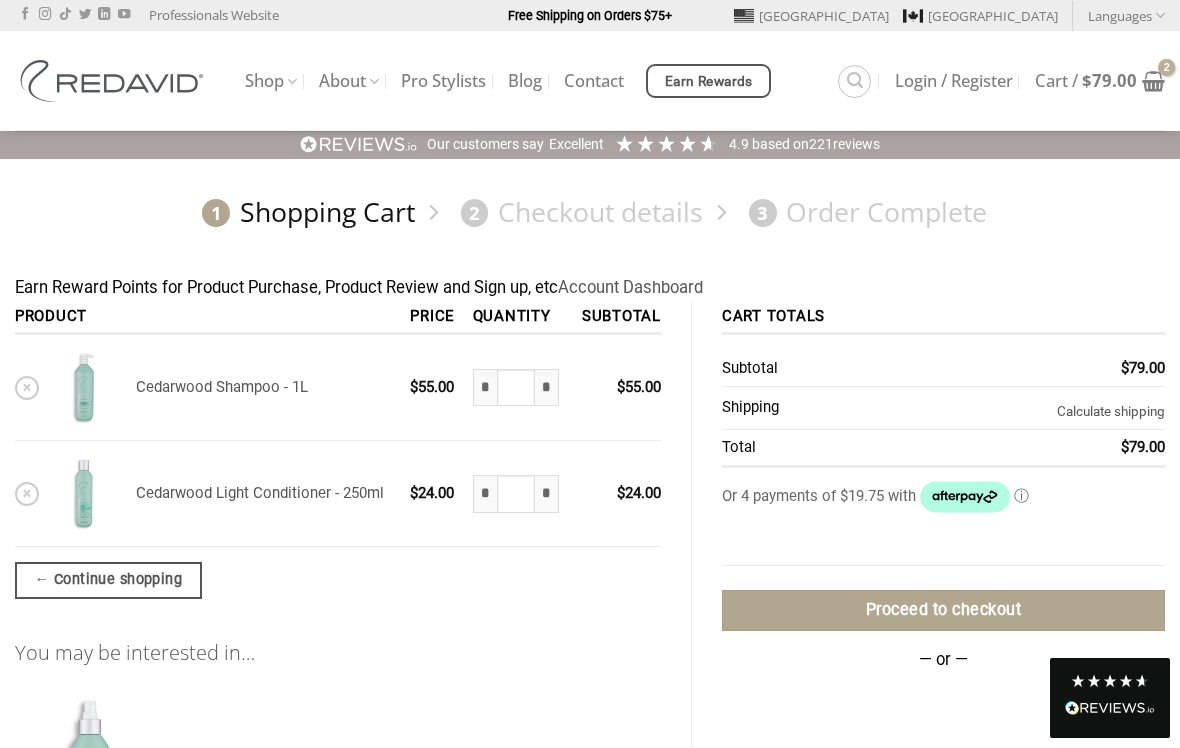 click on "Proceed to checkout" at bounding box center (943, 610) 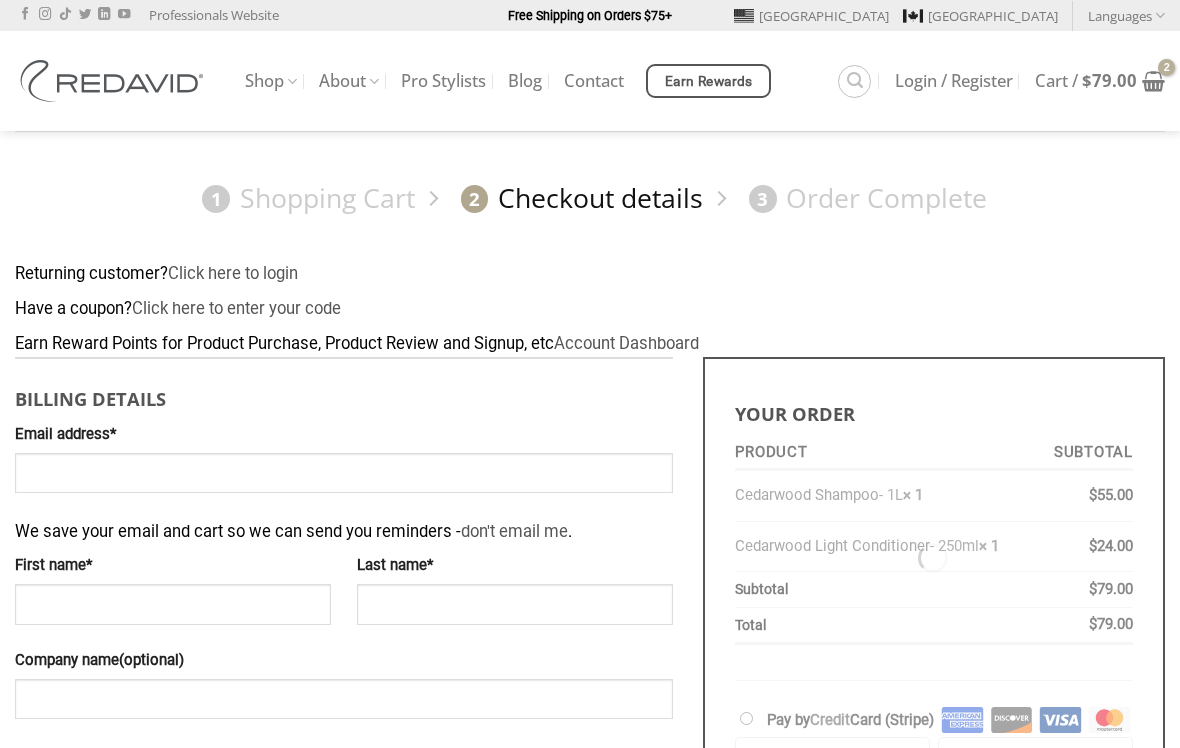 scroll, scrollTop: 0, scrollLeft: 0, axis: both 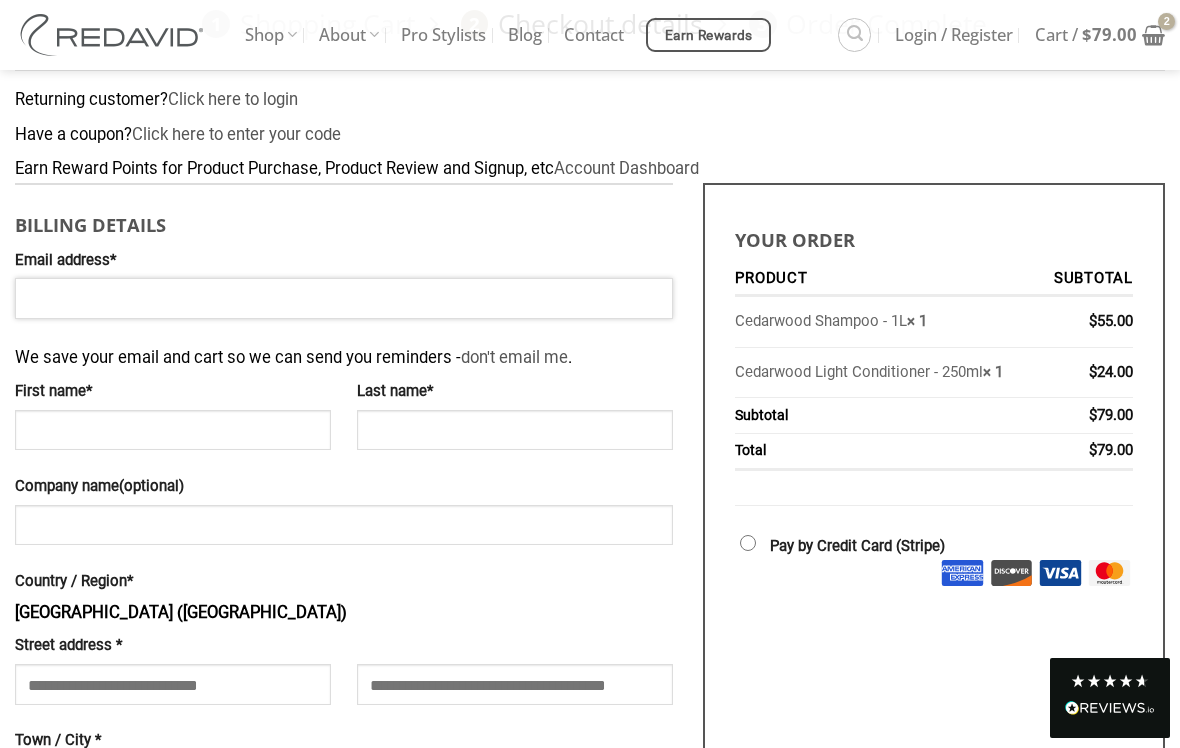 click on "Email address  *" at bounding box center (344, 298) 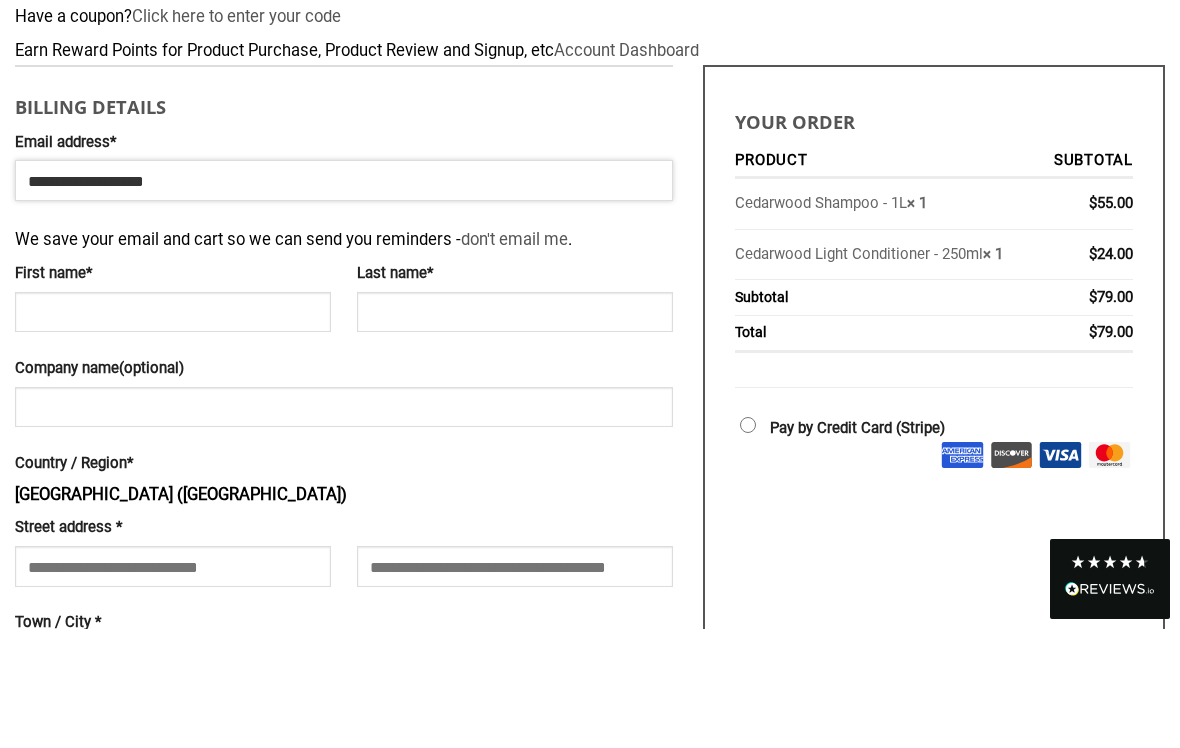 type on "**********" 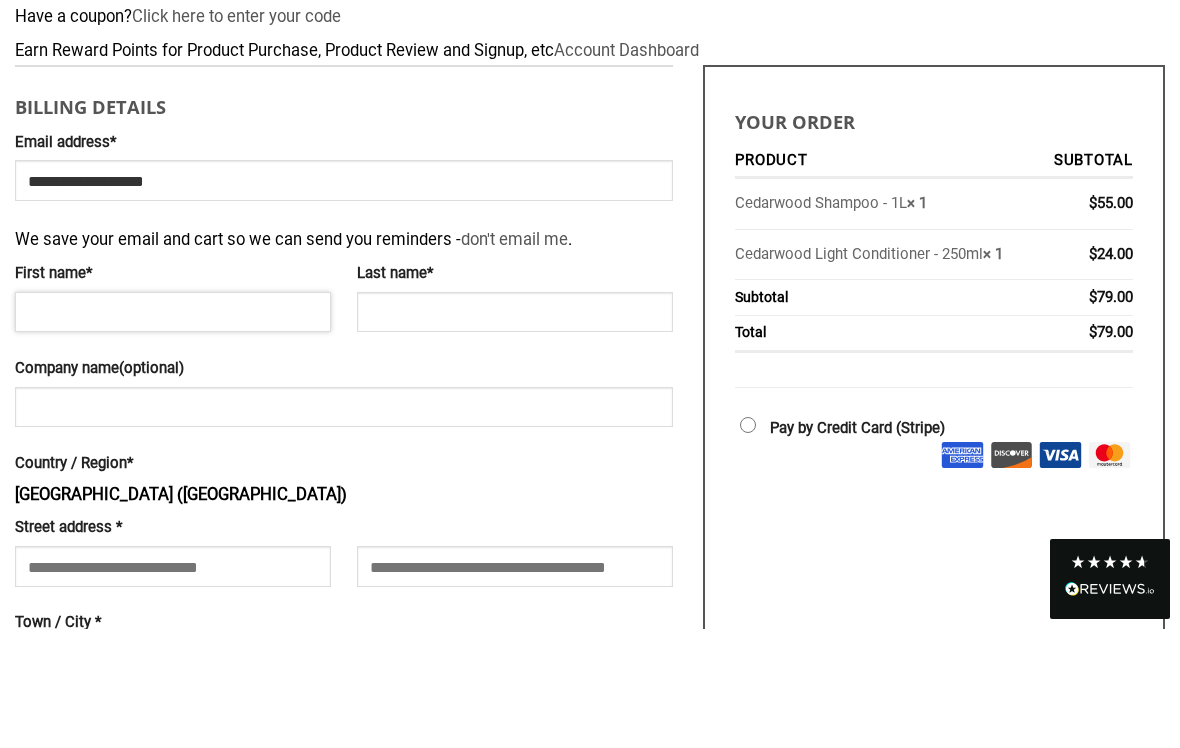 click on "First name  *" at bounding box center (173, 431) 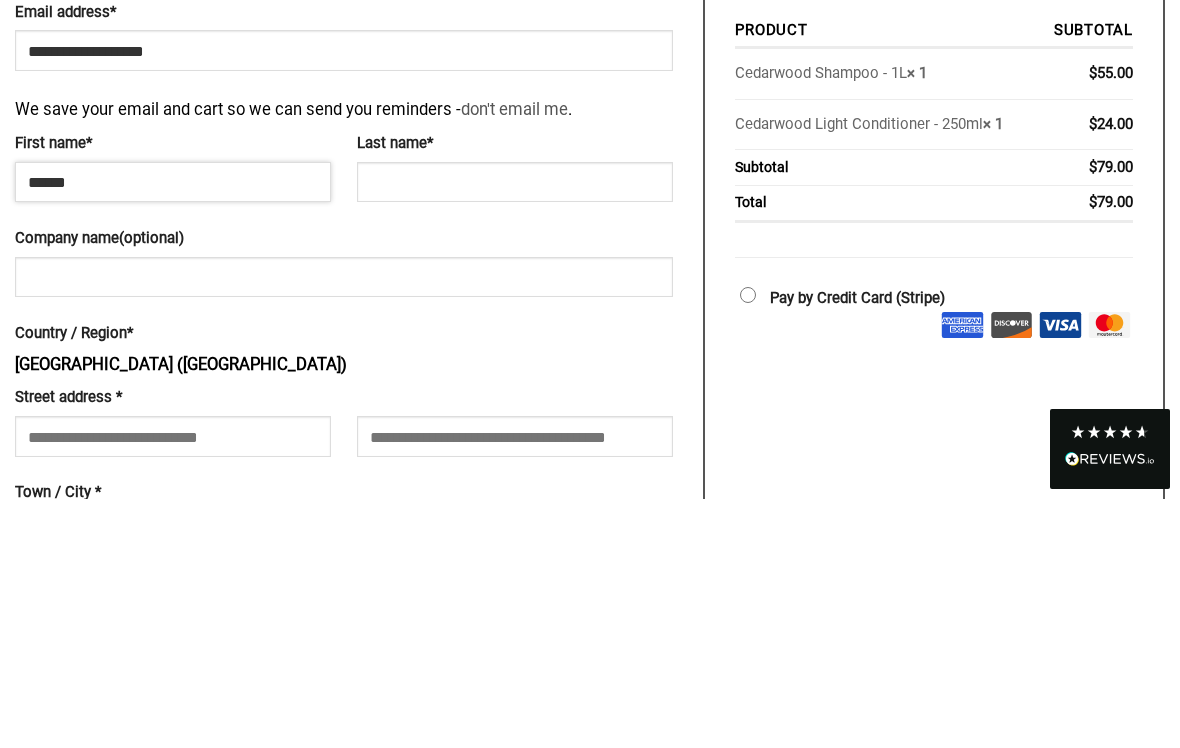 type on "*****" 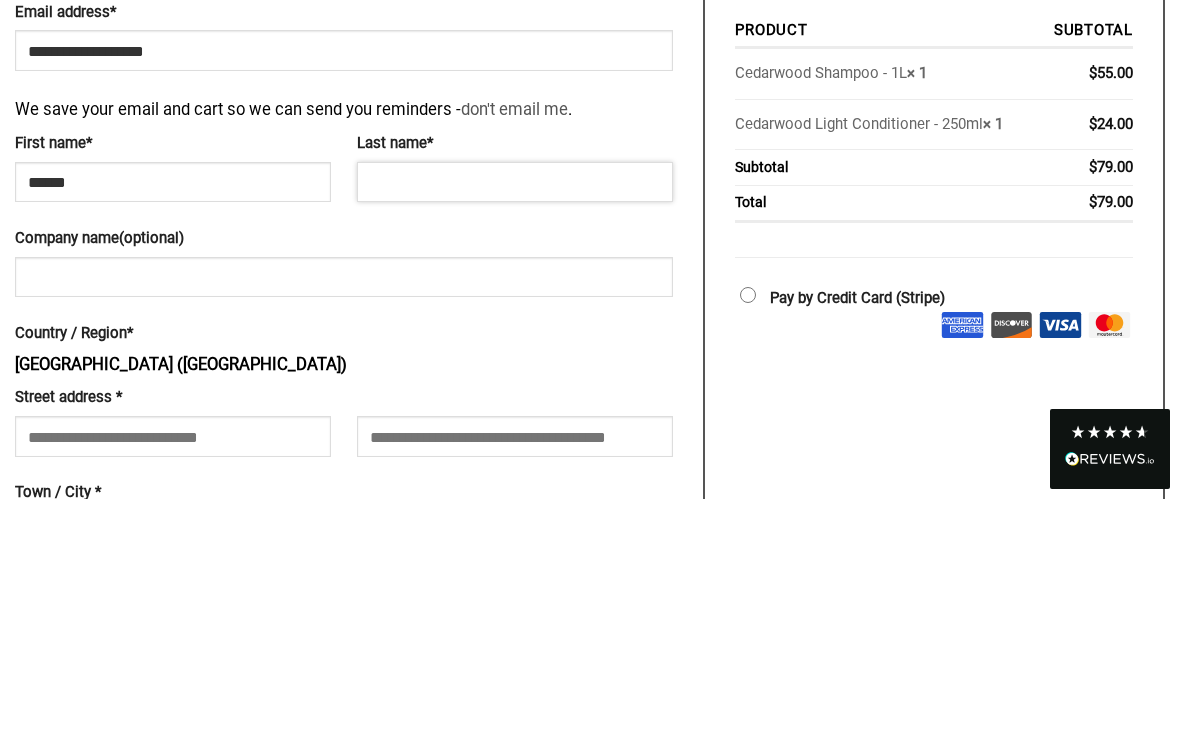 click on "Last name  *" at bounding box center (515, 431) 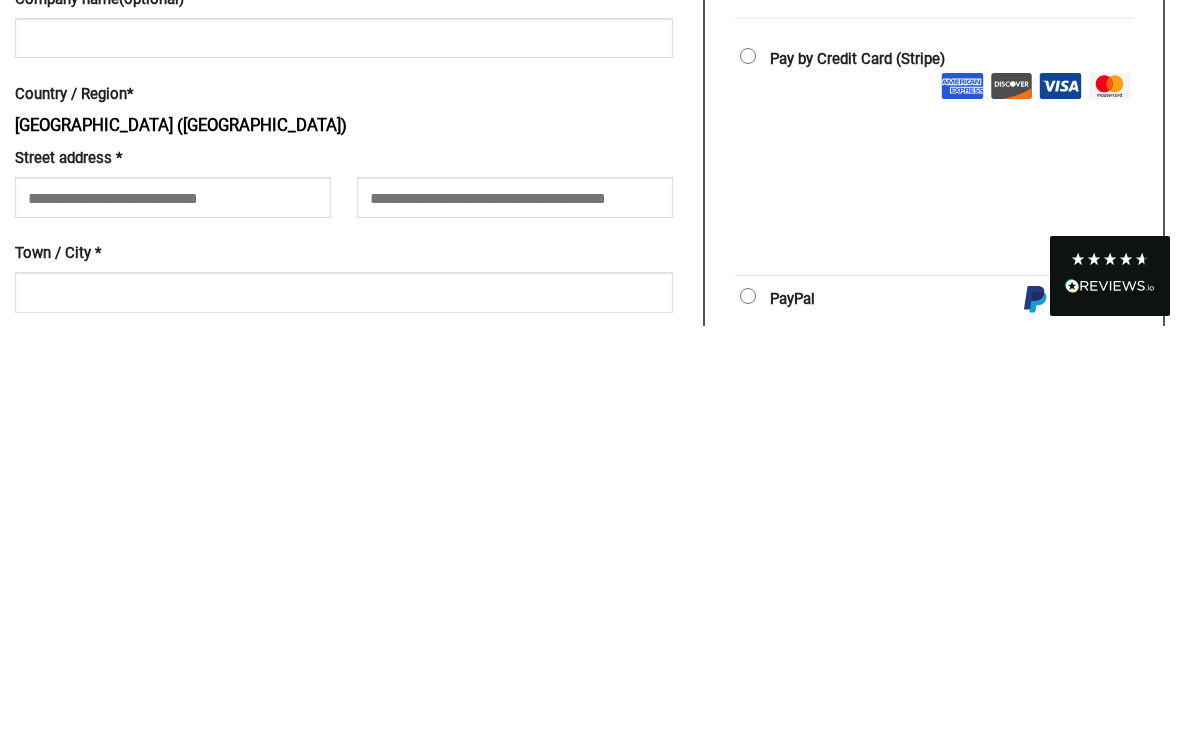 scroll, scrollTop: 274, scrollLeft: 0, axis: vertical 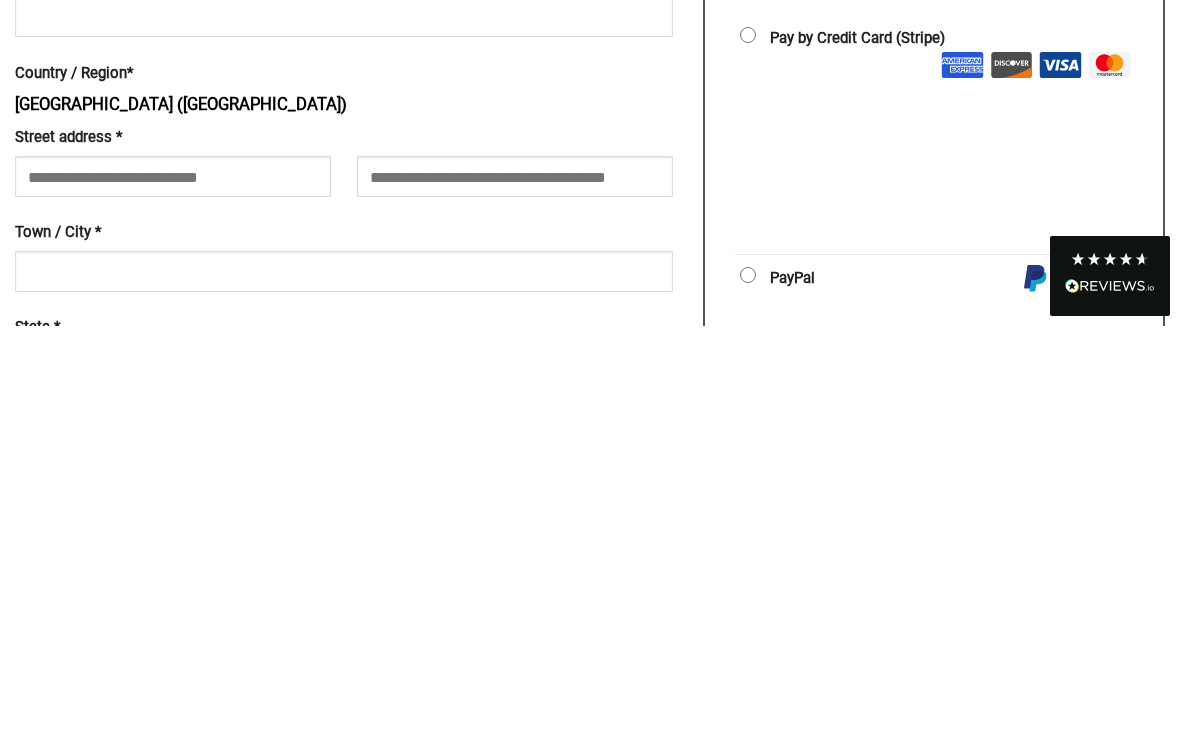 type on "******" 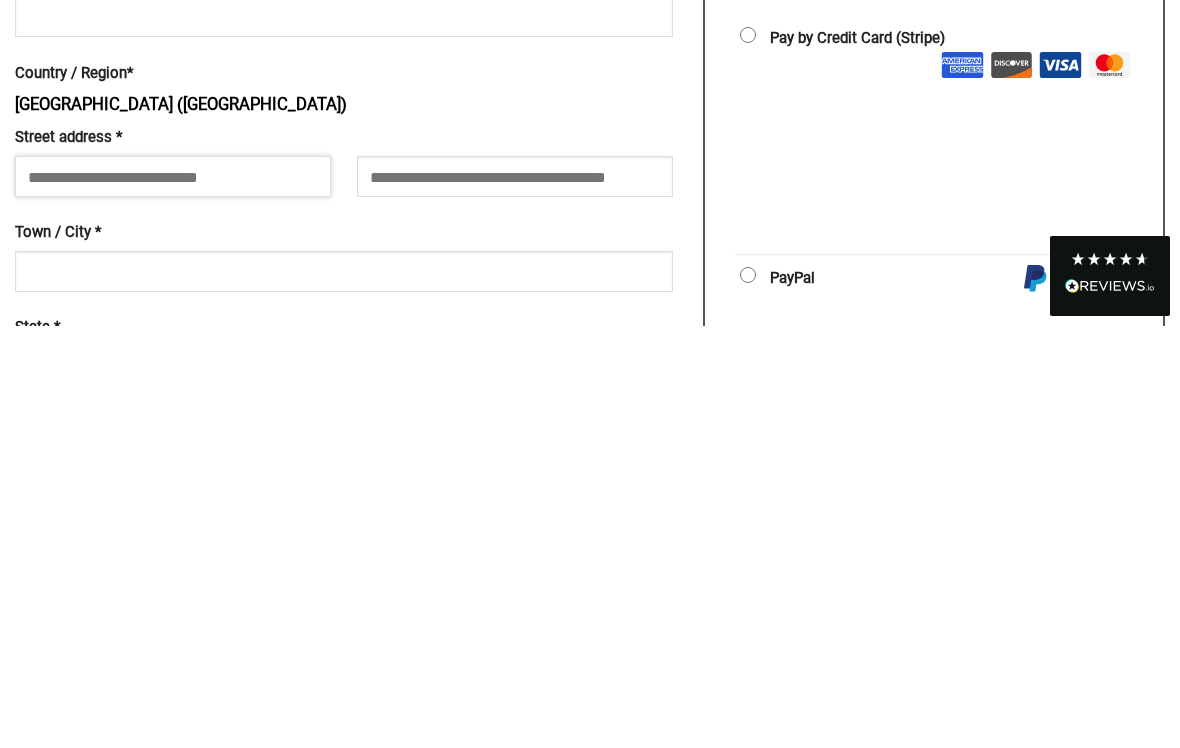 click on "Street address   *" at bounding box center [173, 598] 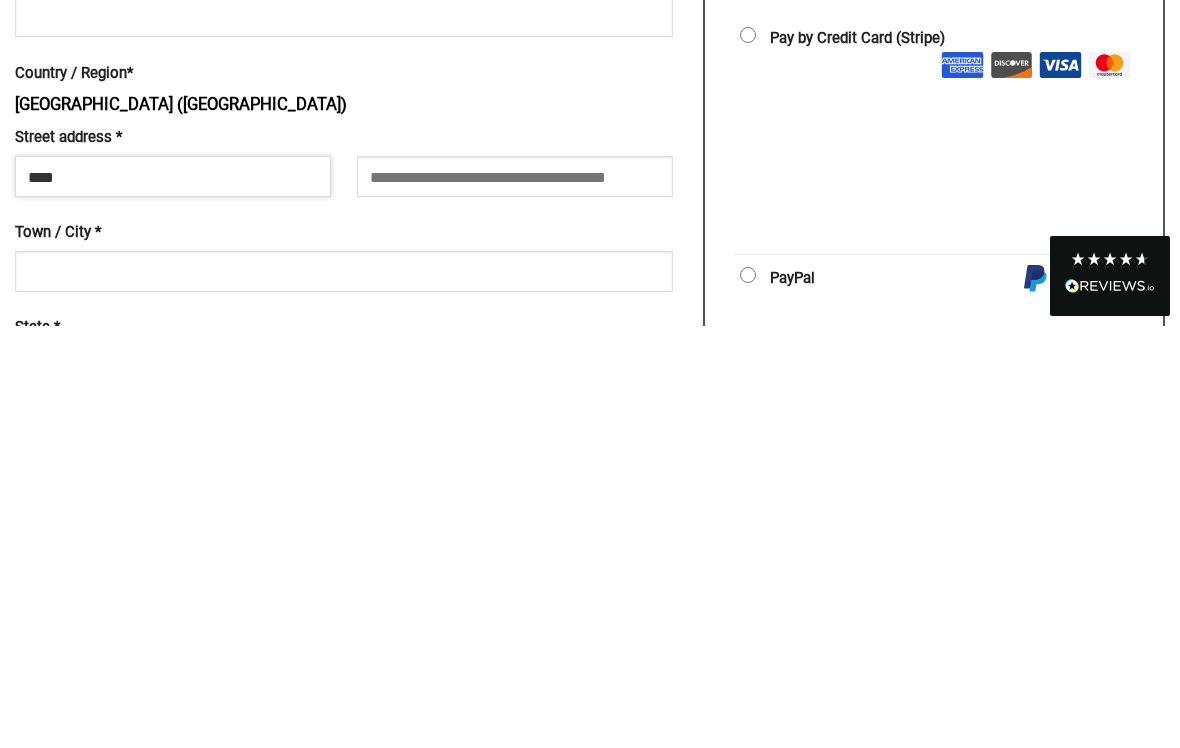 type on "****" 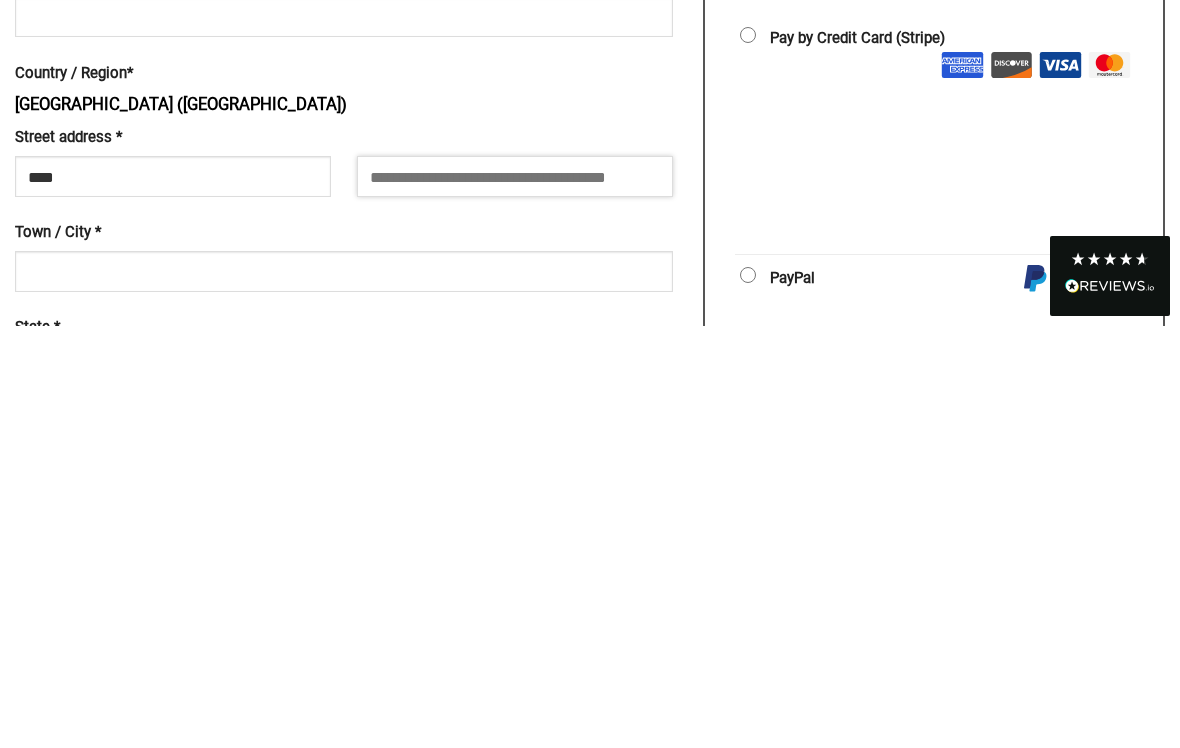 click on "Apartment, suite, unit, etc.   (optional)" at bounding box center [515, 598] 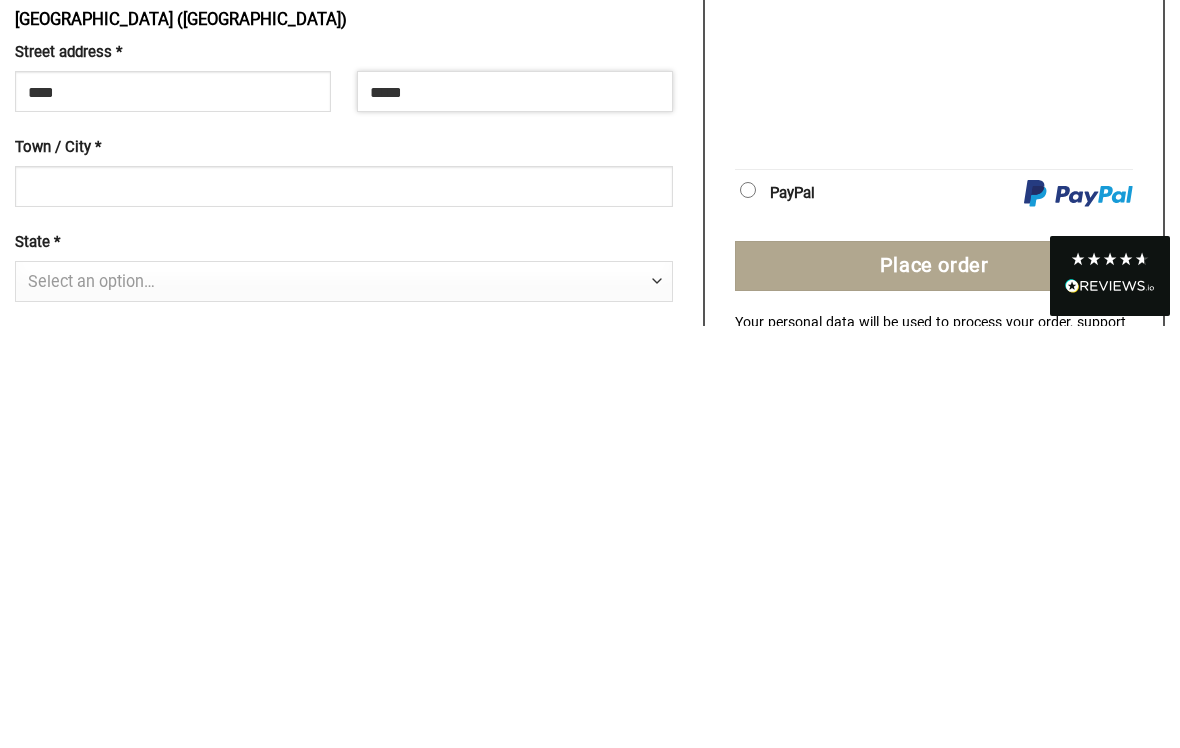 scroll, scrollTop: 360, scrollLeft: 0, axis: vertical 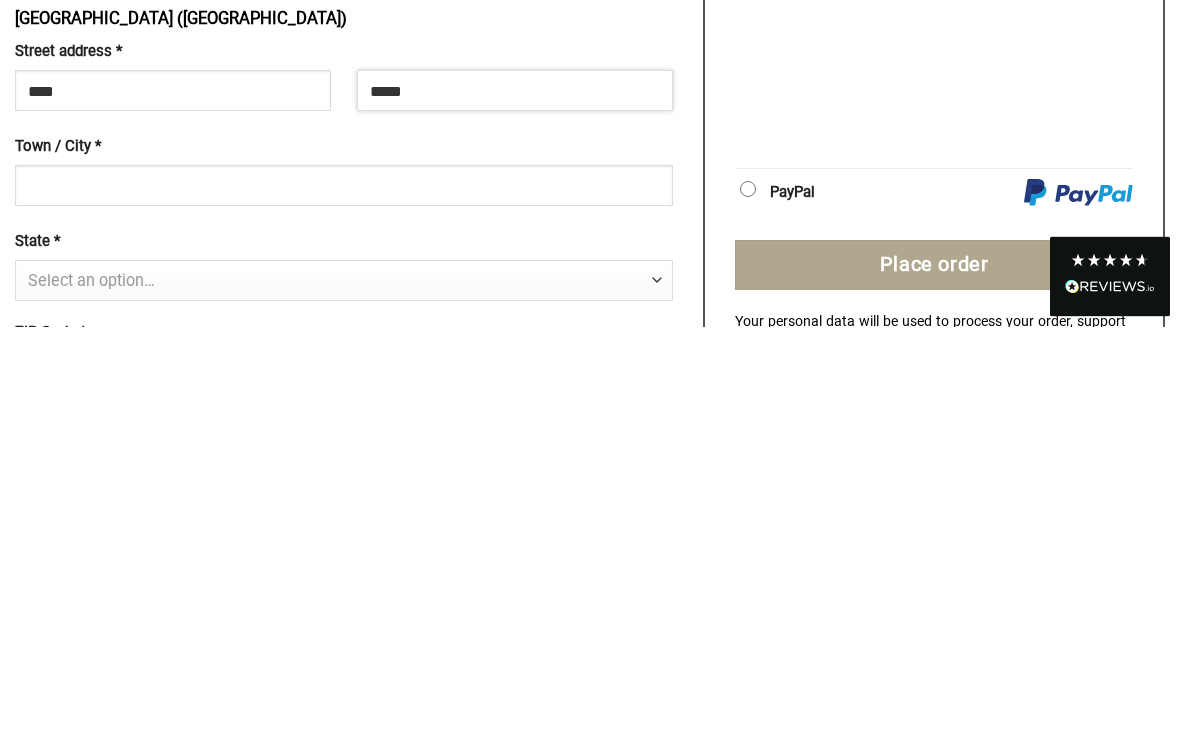type on "*****" 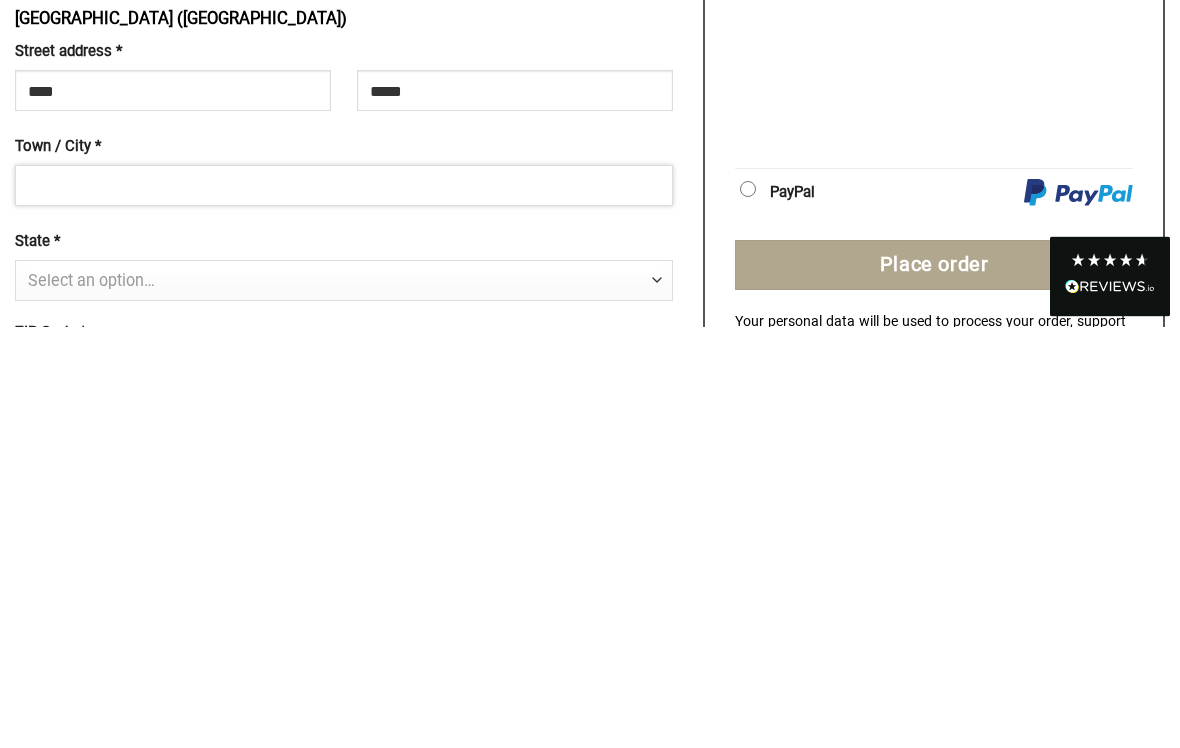 click on "Town / City   *" at bounding box center (344, 607) 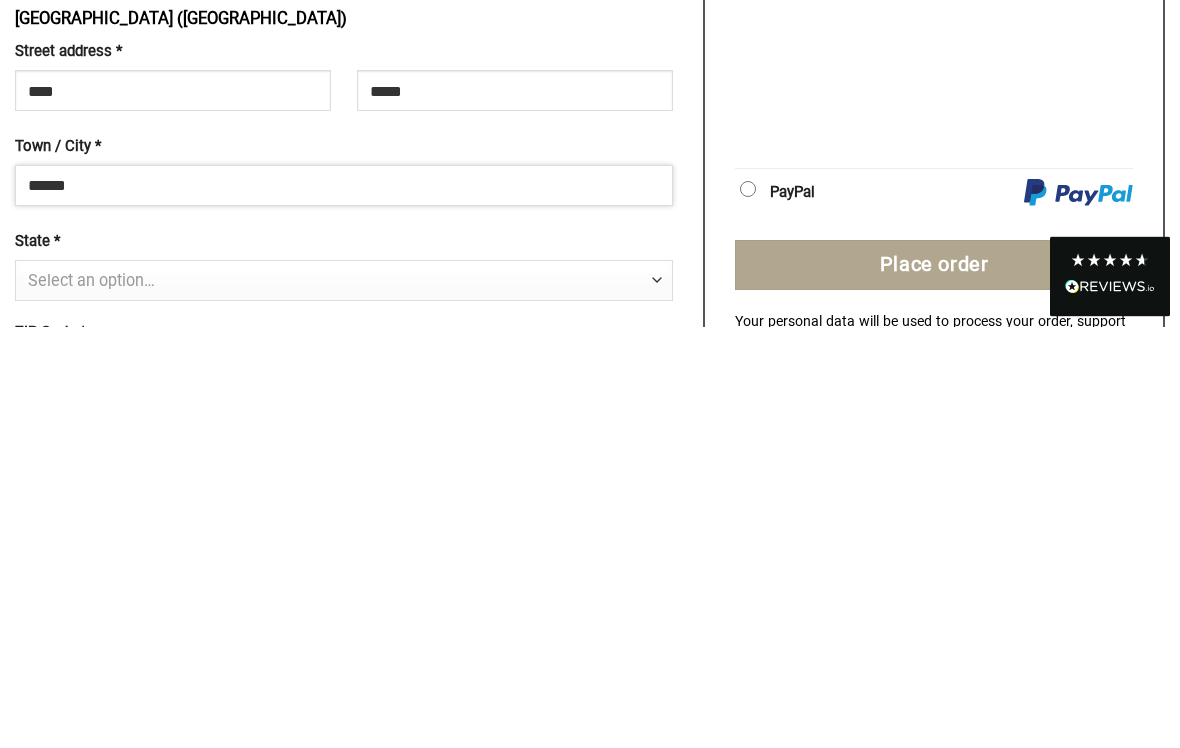 type on "******" 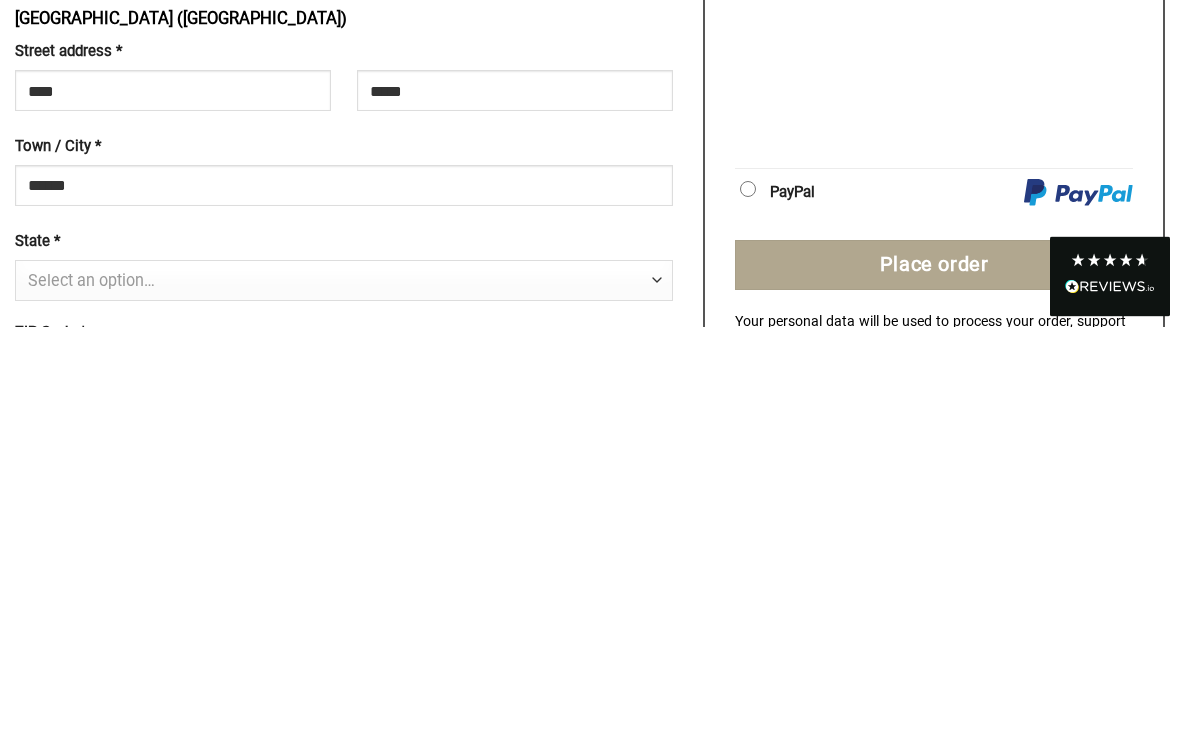 click at bounding box center (657, 703) 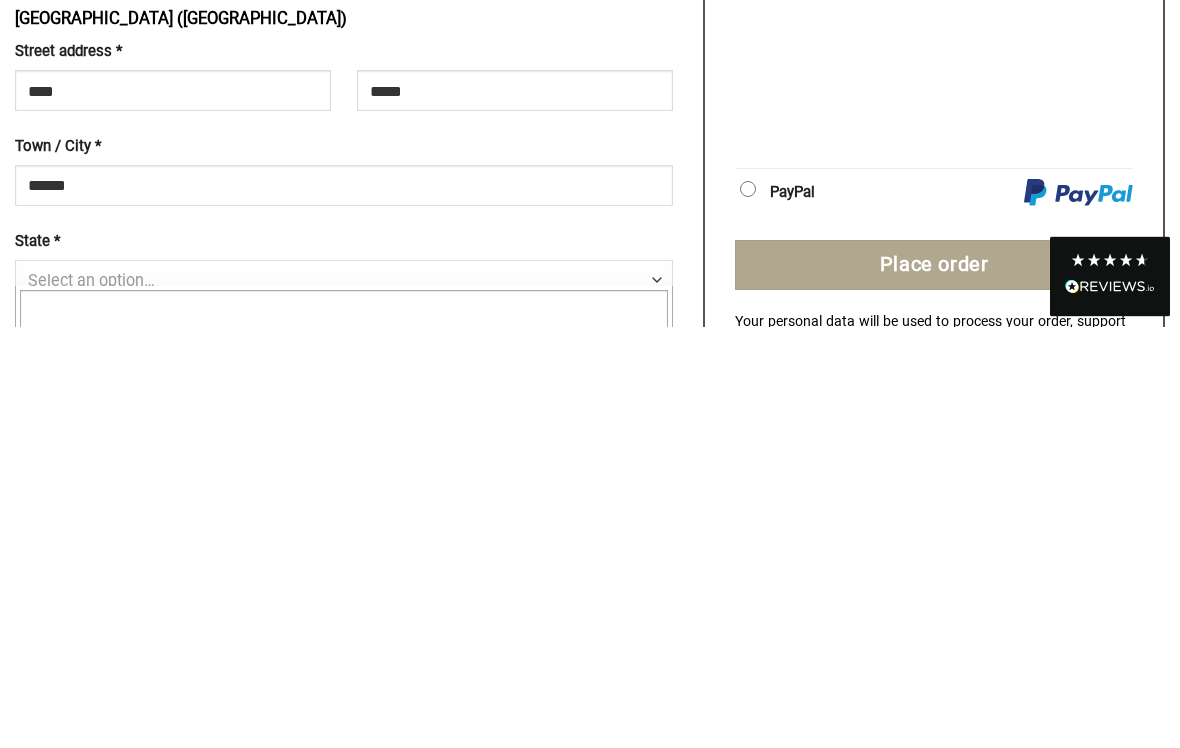 scroll, scrollTop: 782, scrollLeft: 0, axis: vertical 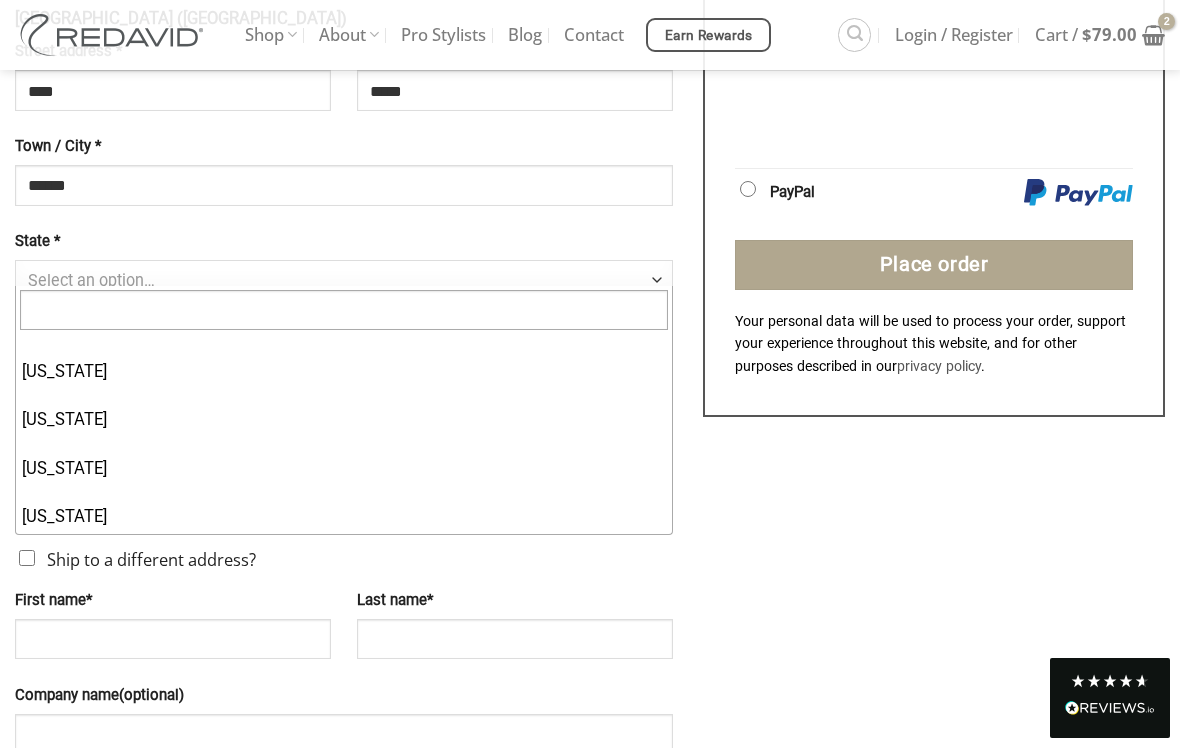 select on "**" 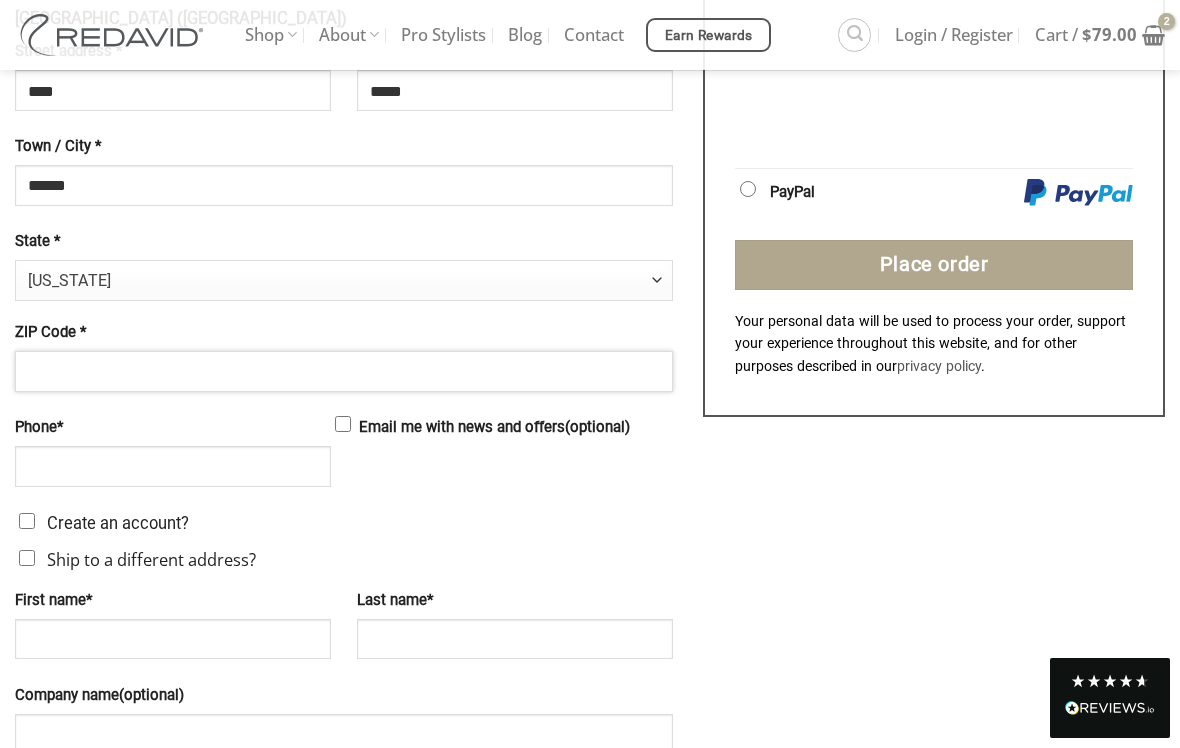 click on "ZIP Code   *" at bounding box center [344, 371] 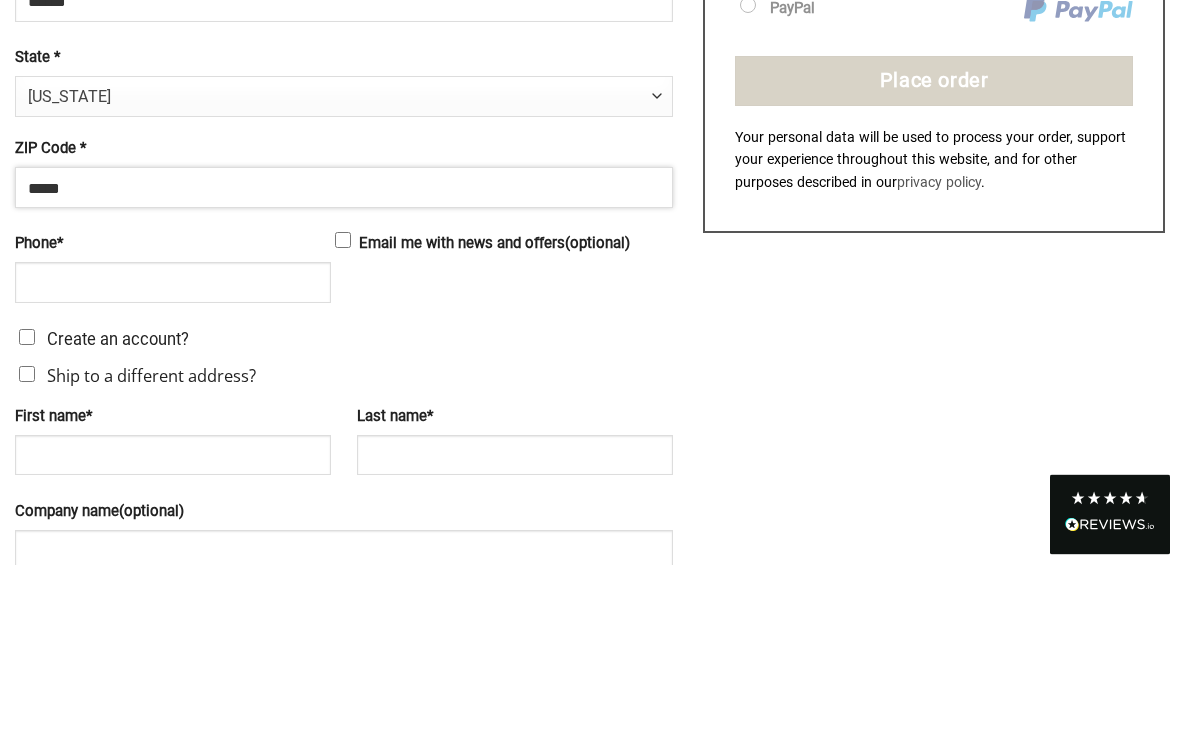 type on "*****" 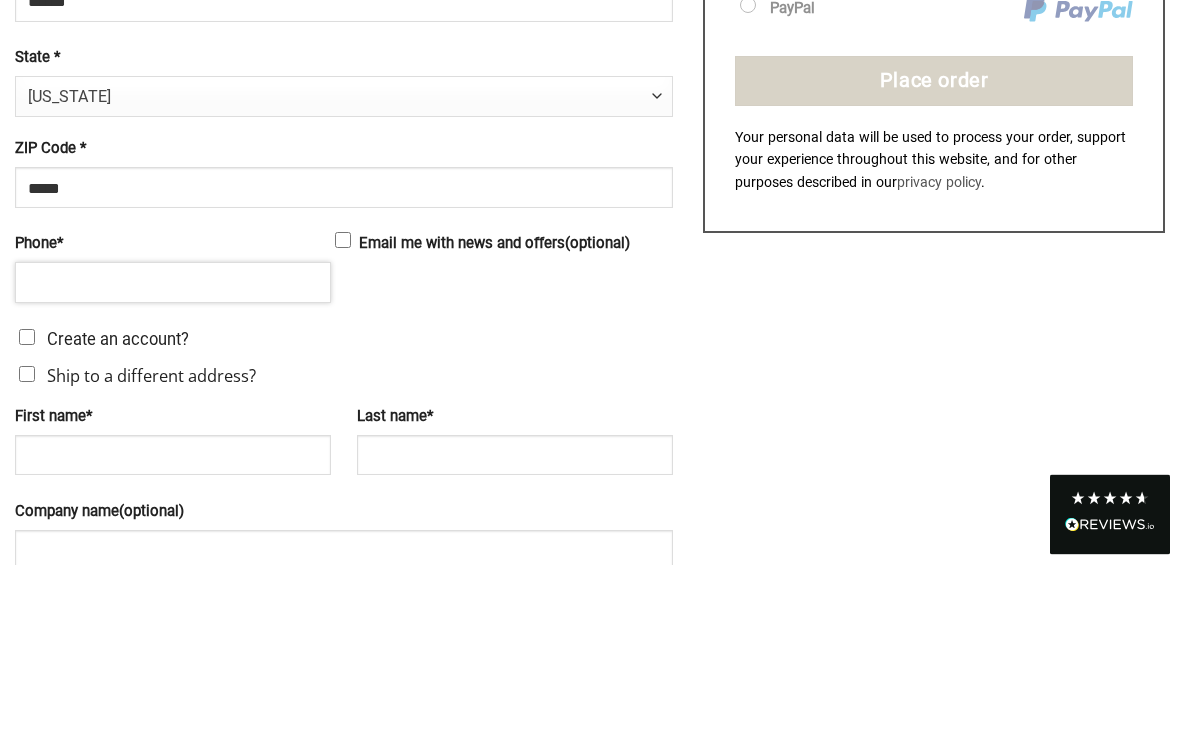 click on "Phone  *" at bounding box center [173, 466] 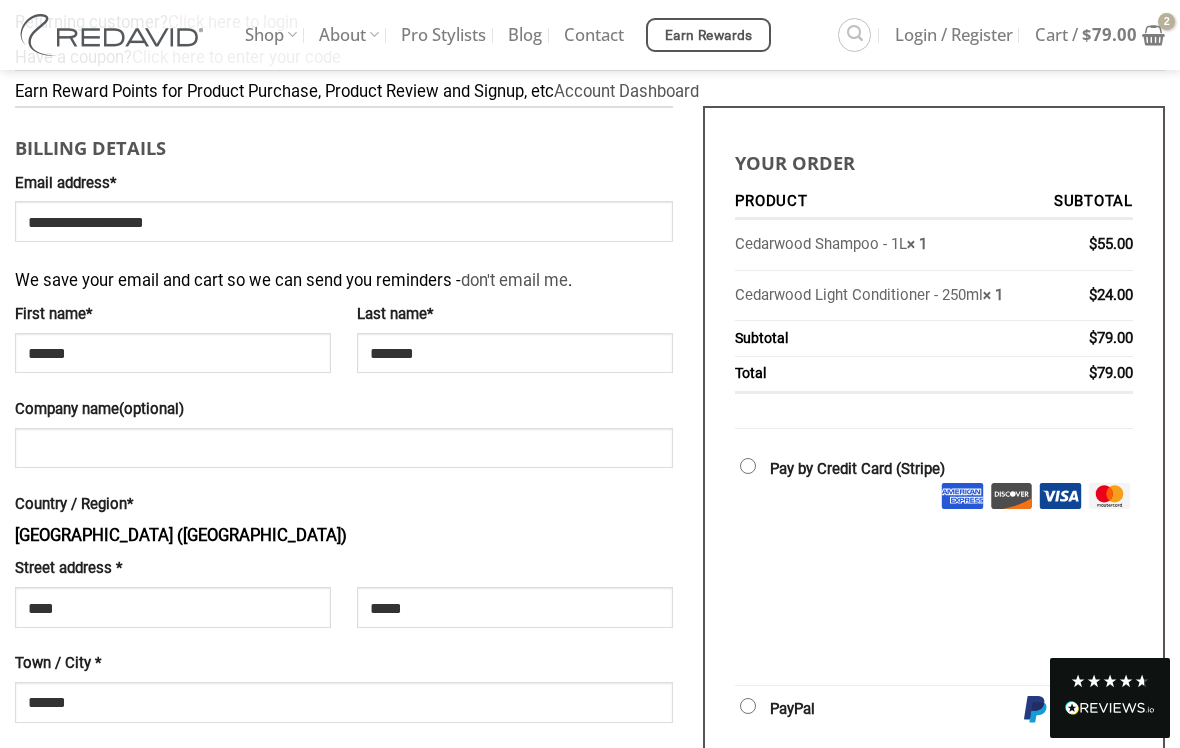 scroll, scrollTop: 246, scrollLeft: 0, axis: vertical 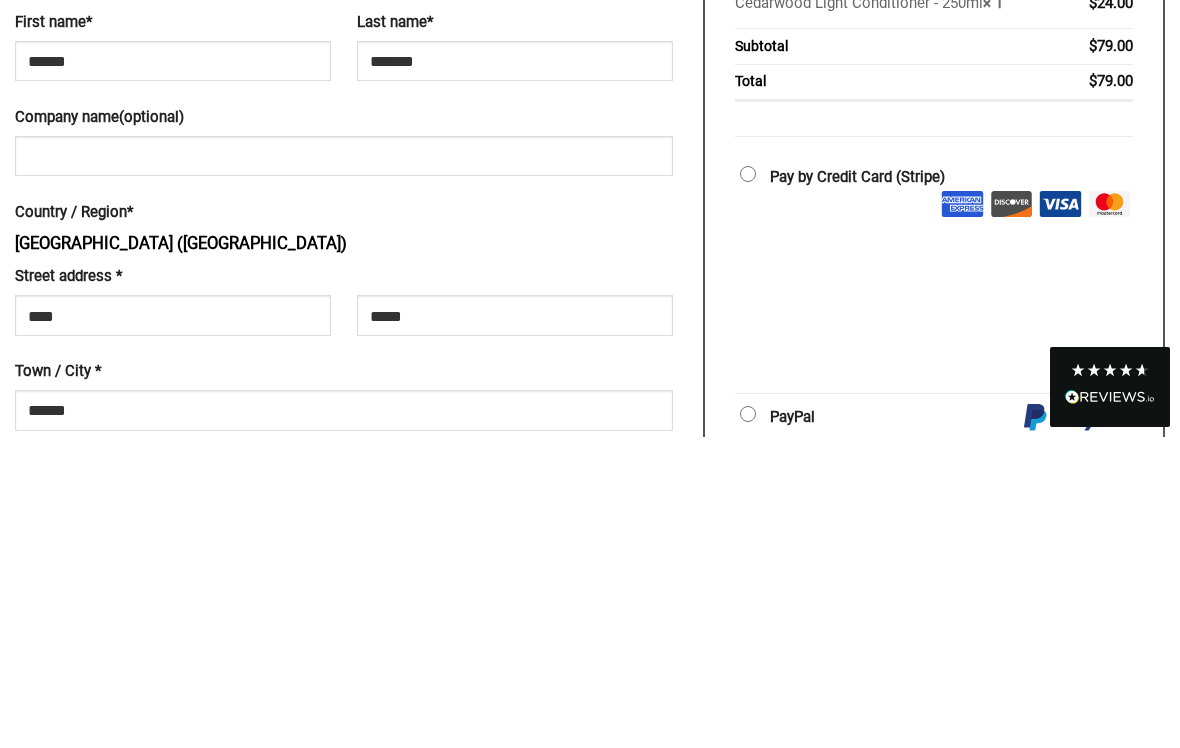 type on "**********" 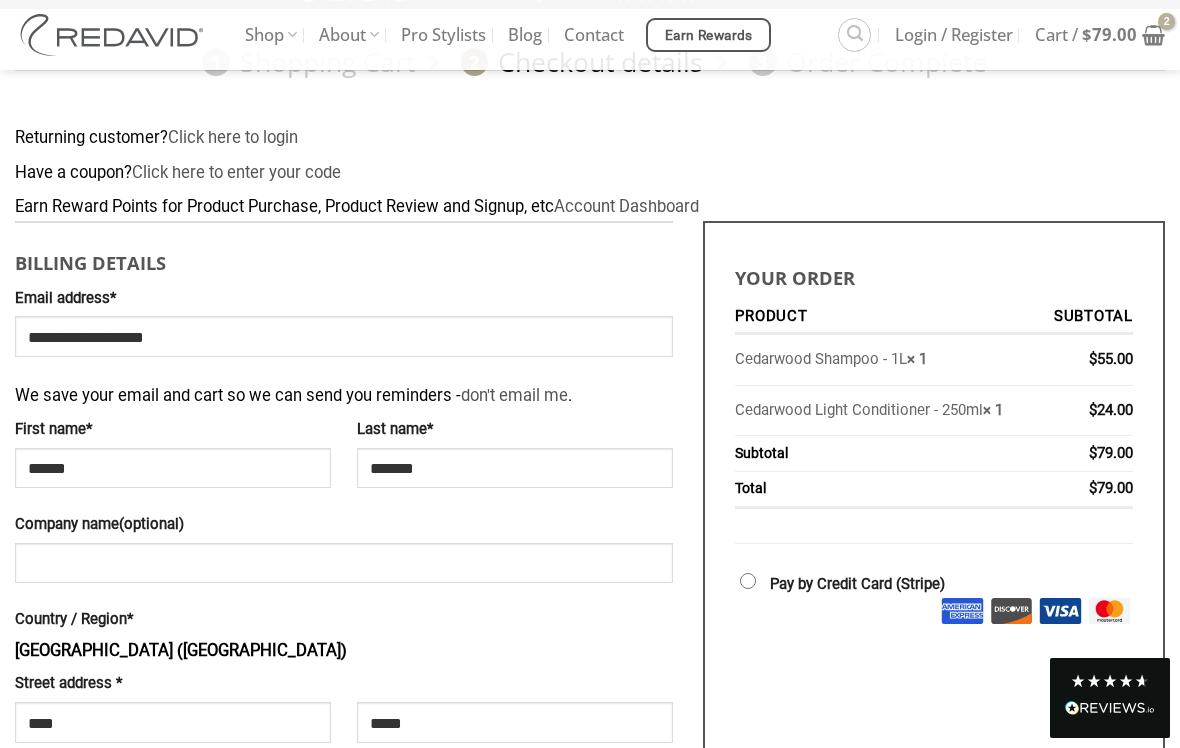 scroll, scrollTop: 148, scrollLeft: 0, axis: vertical 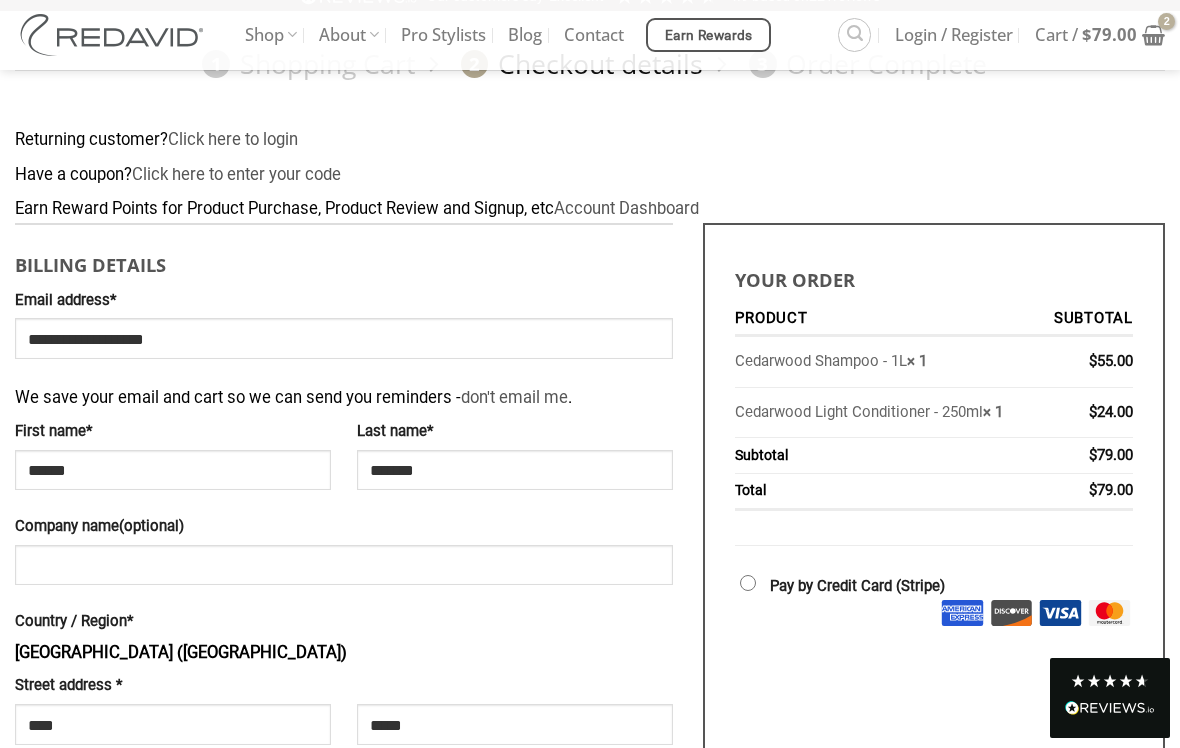 click on "Click here to enter your code" at bounding box center [236, 174] 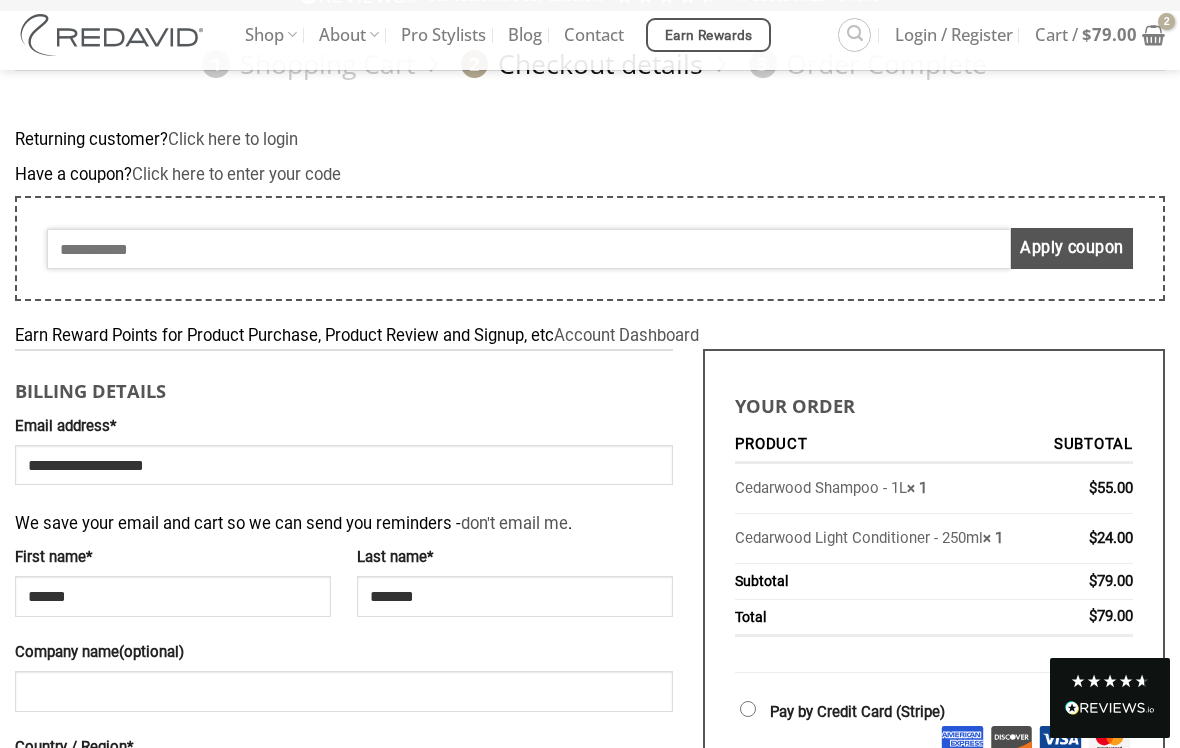 click on "Coupon:" at bounding box center [529, 249] 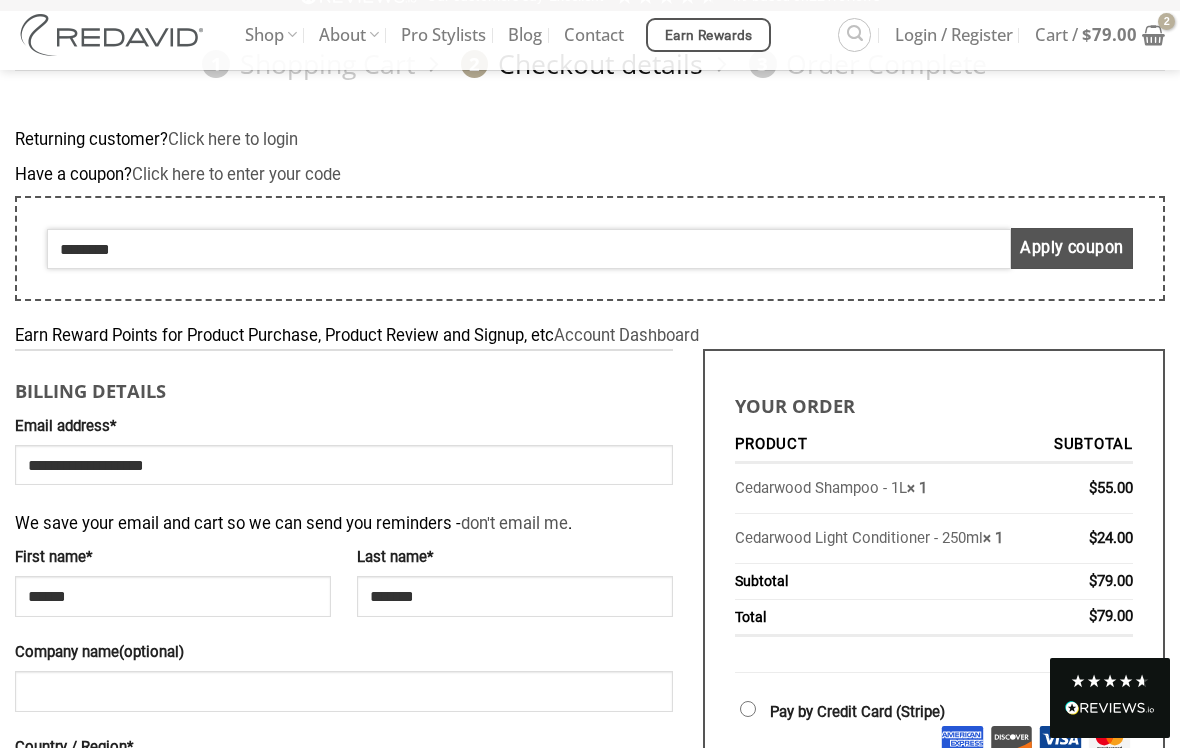 type on "********" 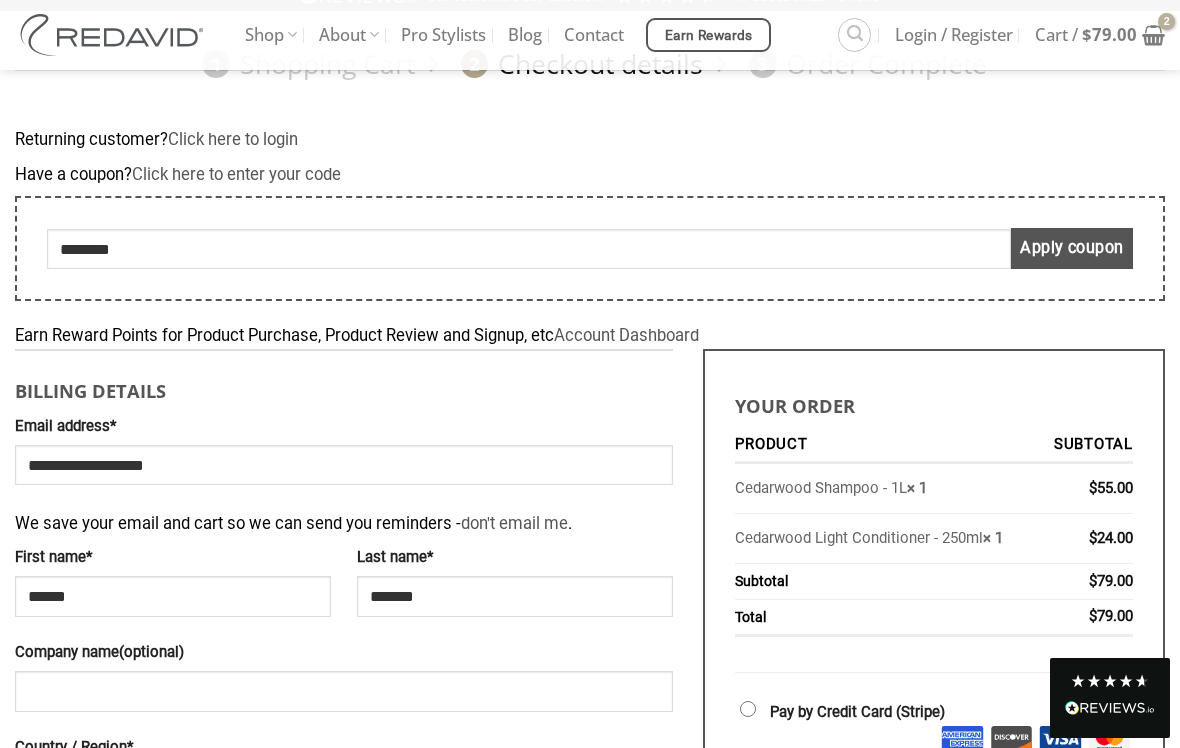 click on "Apply coupon" at bounding box center (1072, 248) 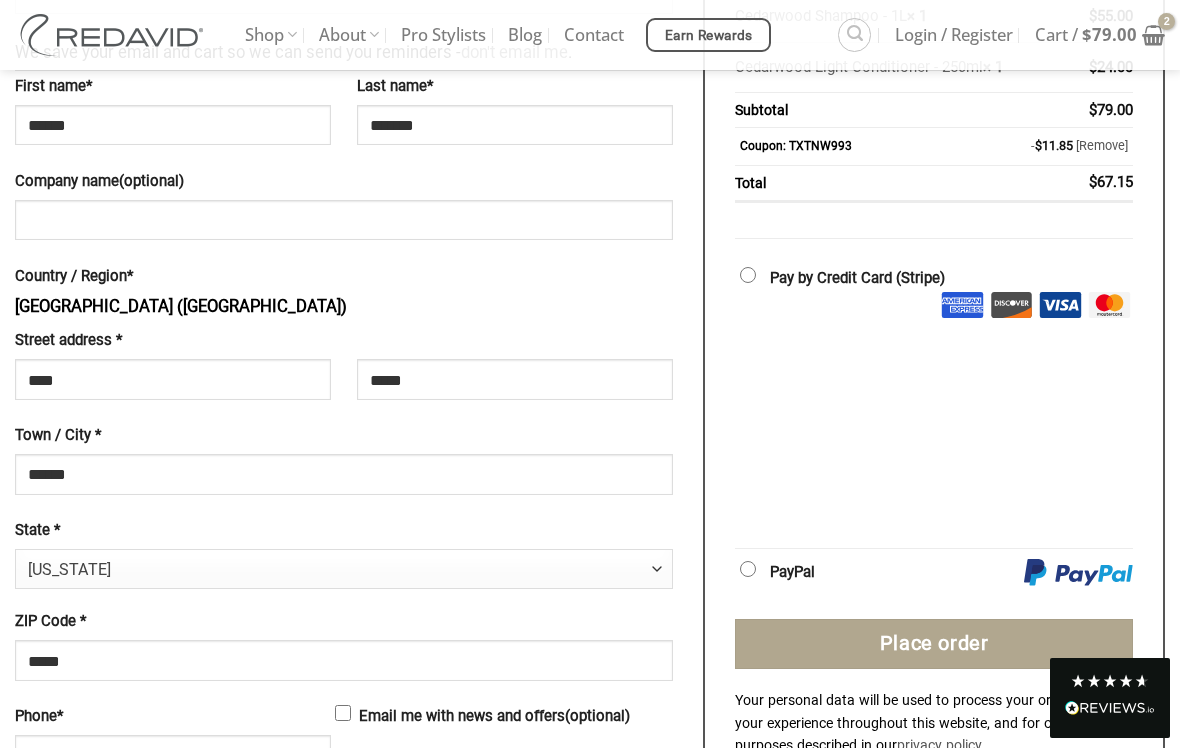 scroll, scrollTop: 531, scrollLeft: 0, axis: vertical 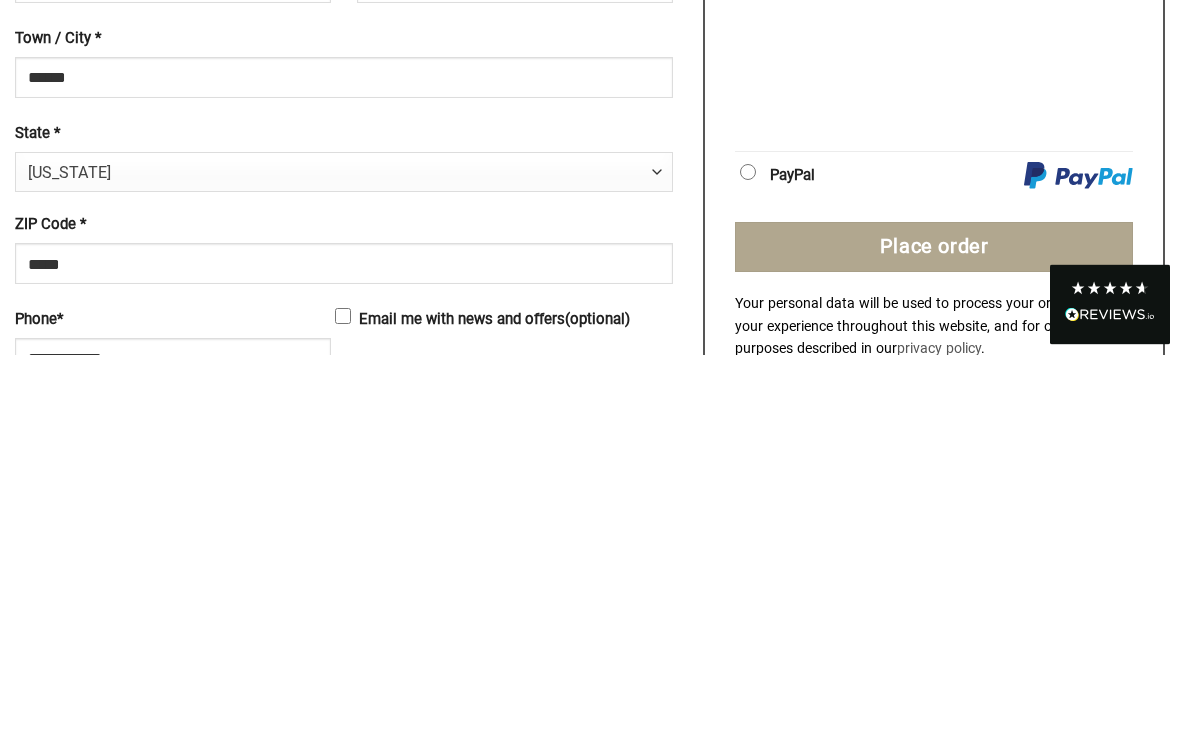 click on "Place order" at bounding box center [934, 641] 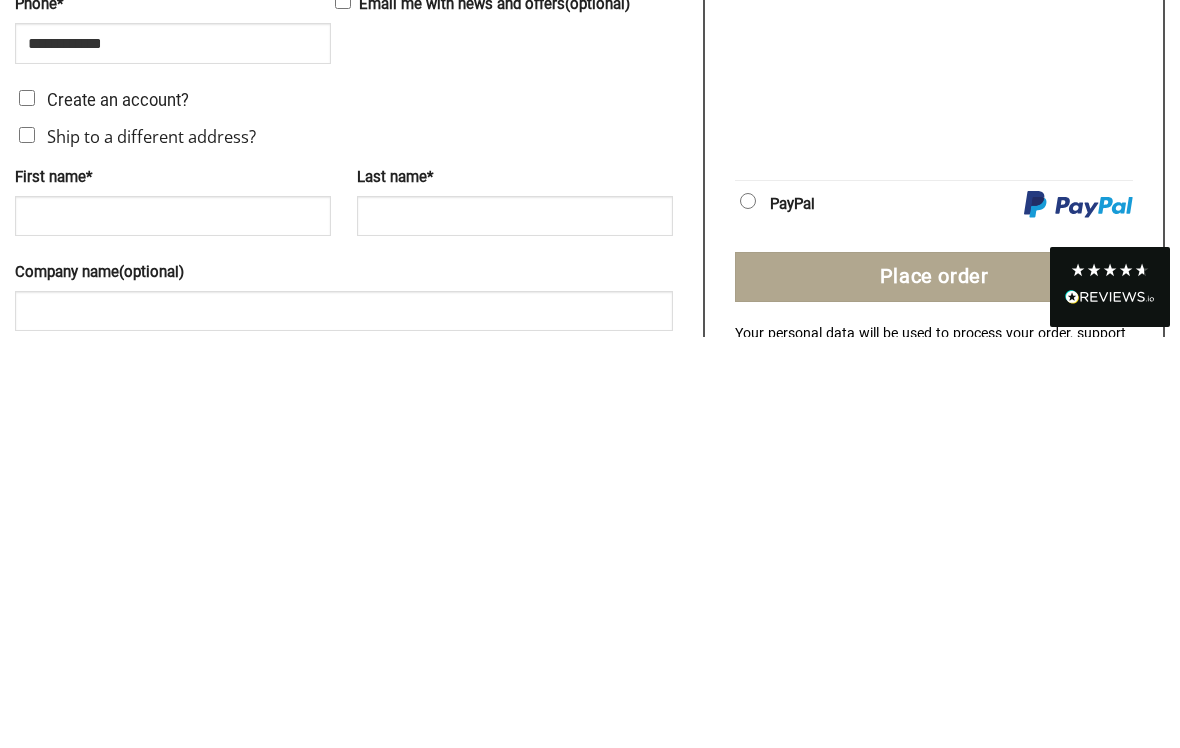 scroll, scrollTop: 795, scrollLeft: 0, axis: vertical 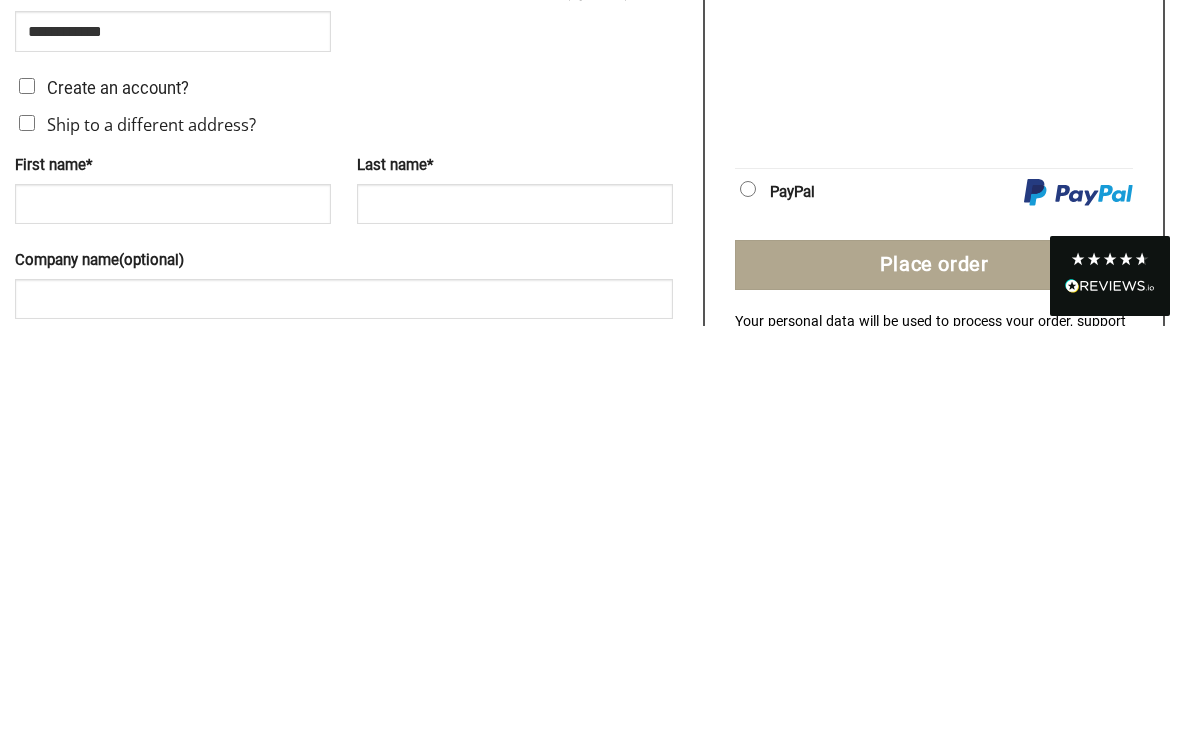 click on "Place order" at bounding box center (934, 687) 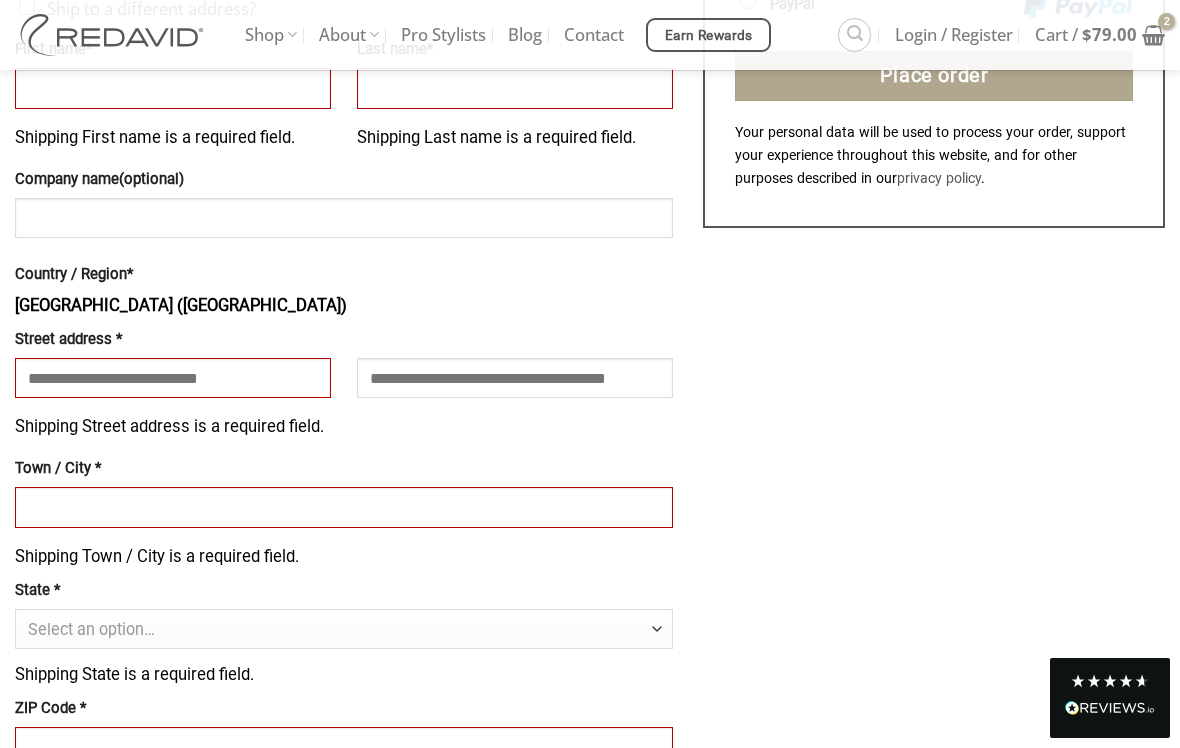scroll, scrollTop: 1497, scrollLeft: 0, axis: vertical 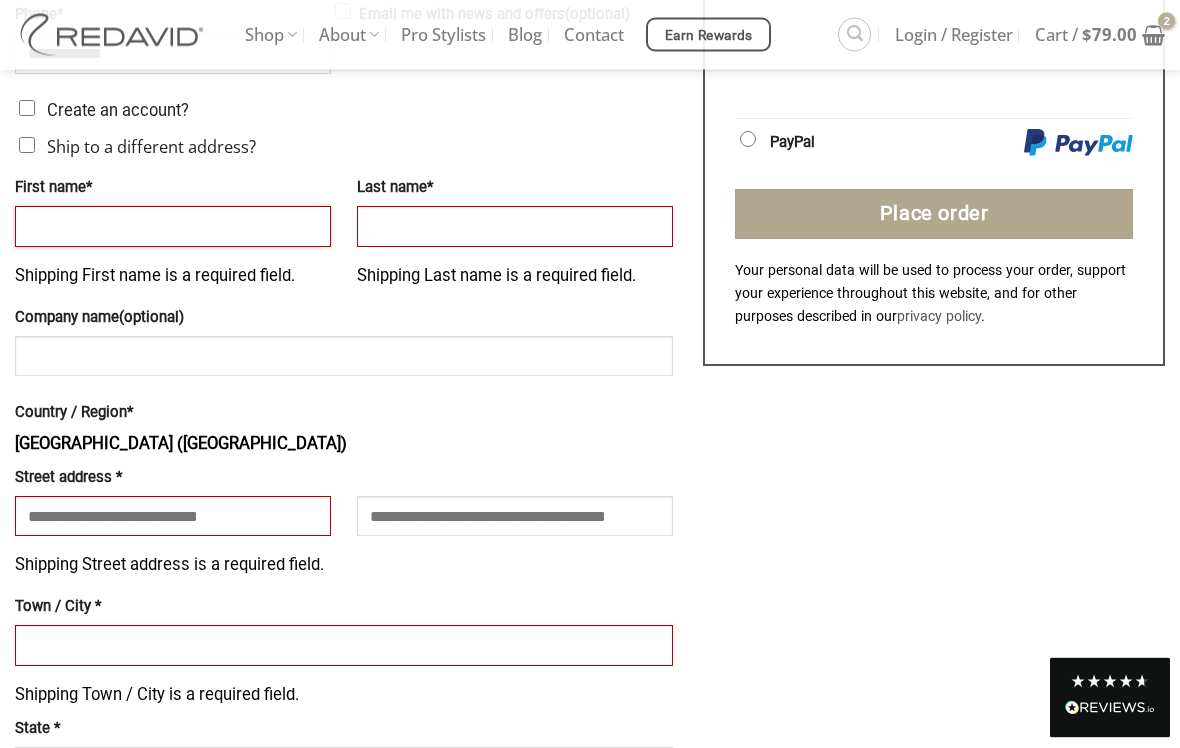 click on "First name  *" at bounding box center [173, 227] 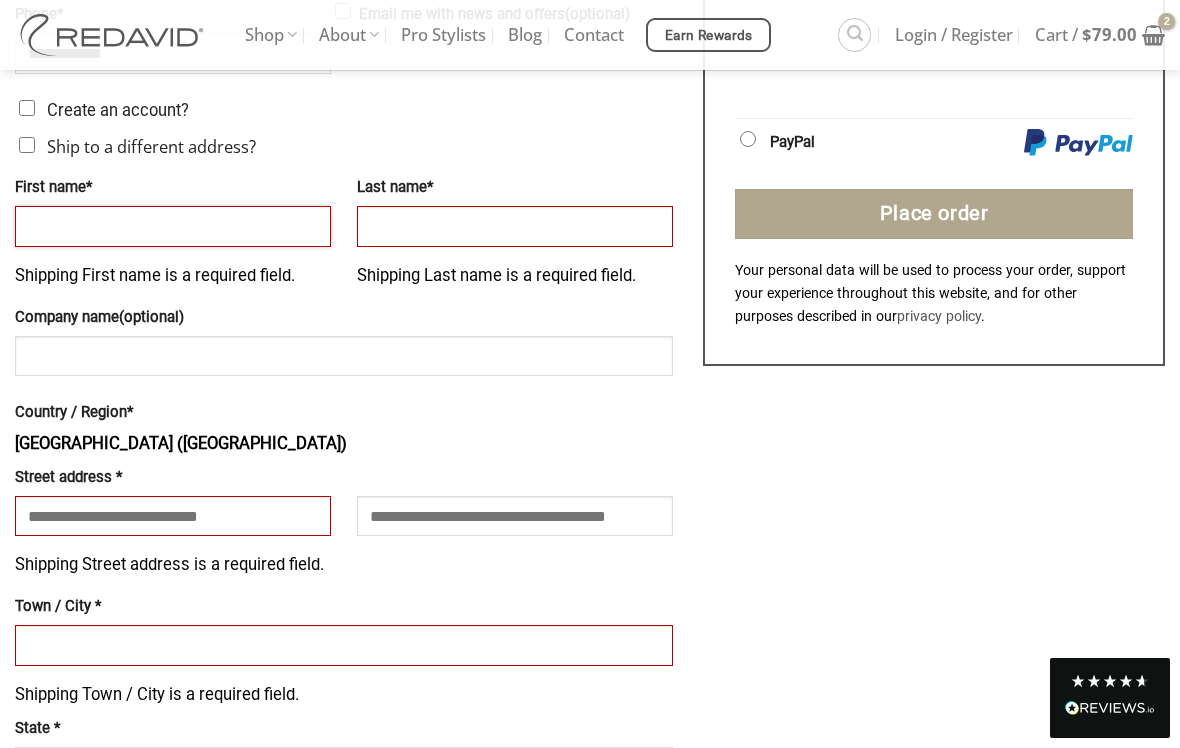 scroll, scrollTop: 1362, scrollLeft: 0, axis: vertical 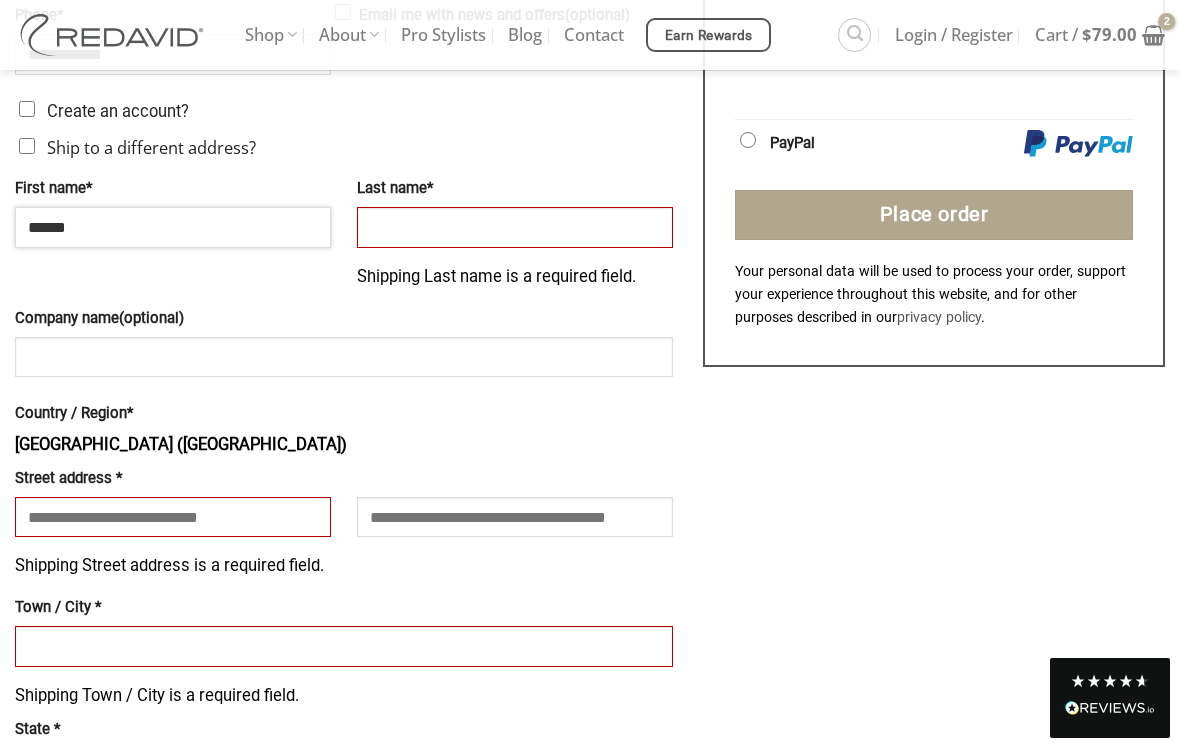type on "*****" 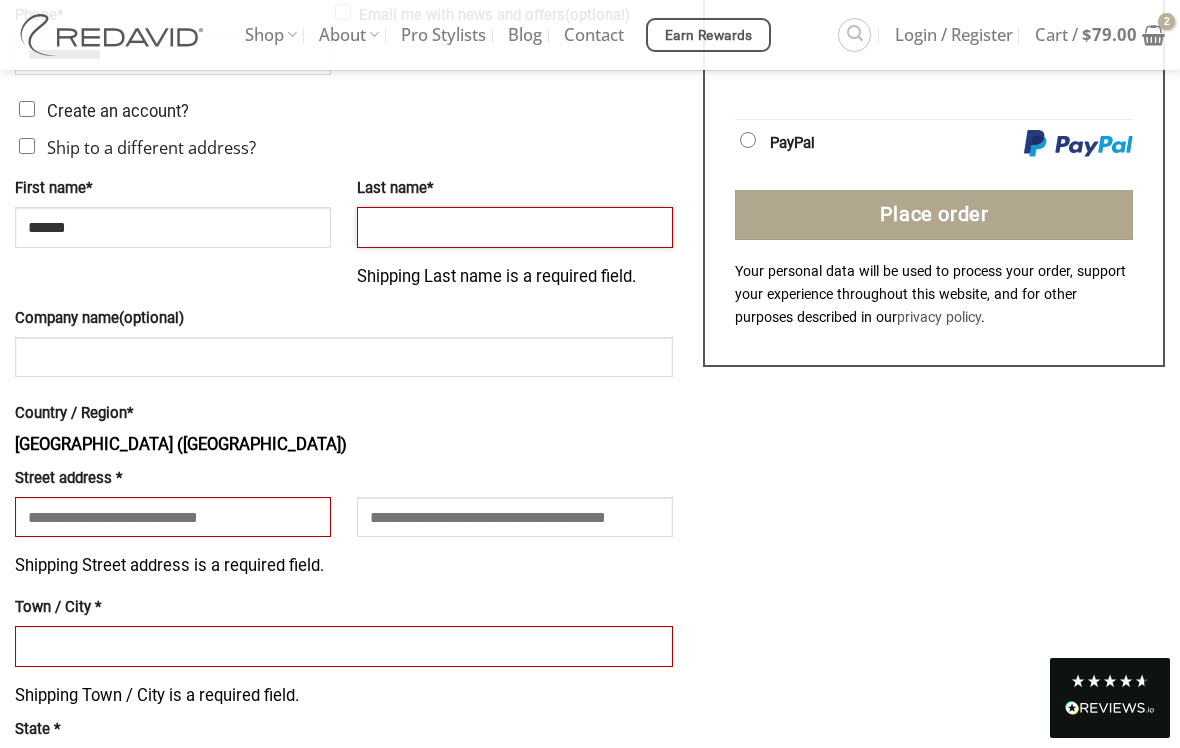 click on "Last name  *" at bounding box center (515, 227) 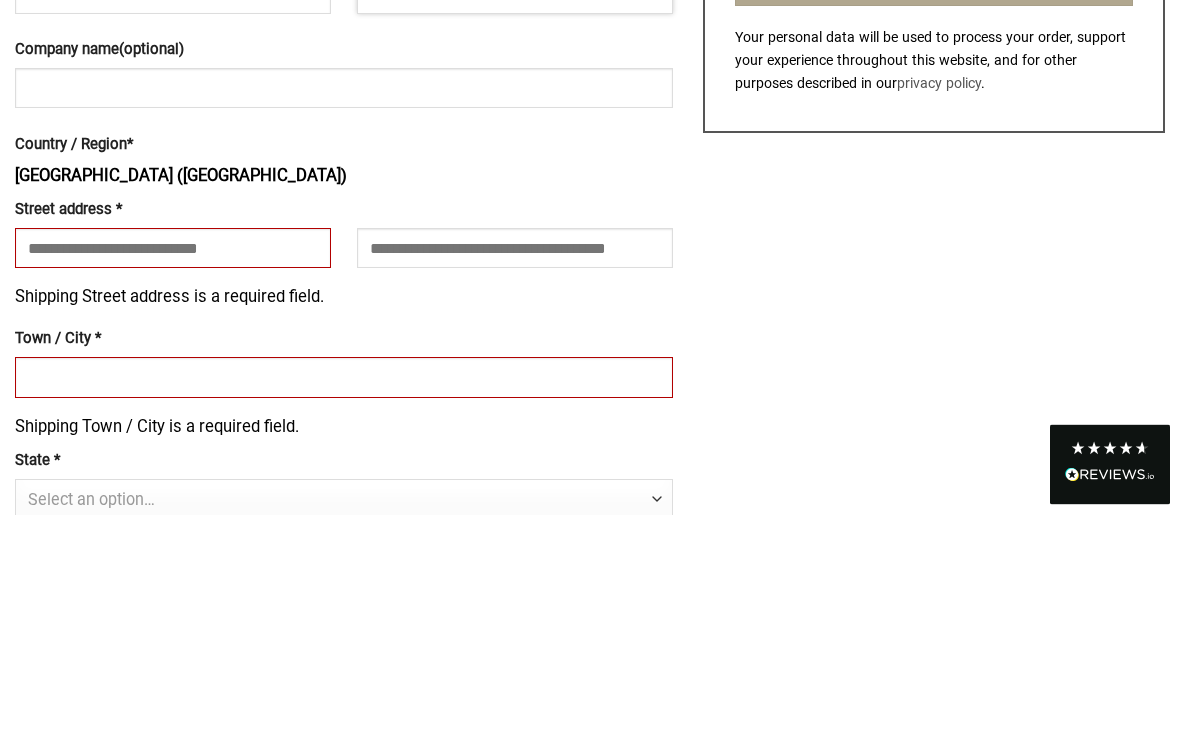 type on "*" 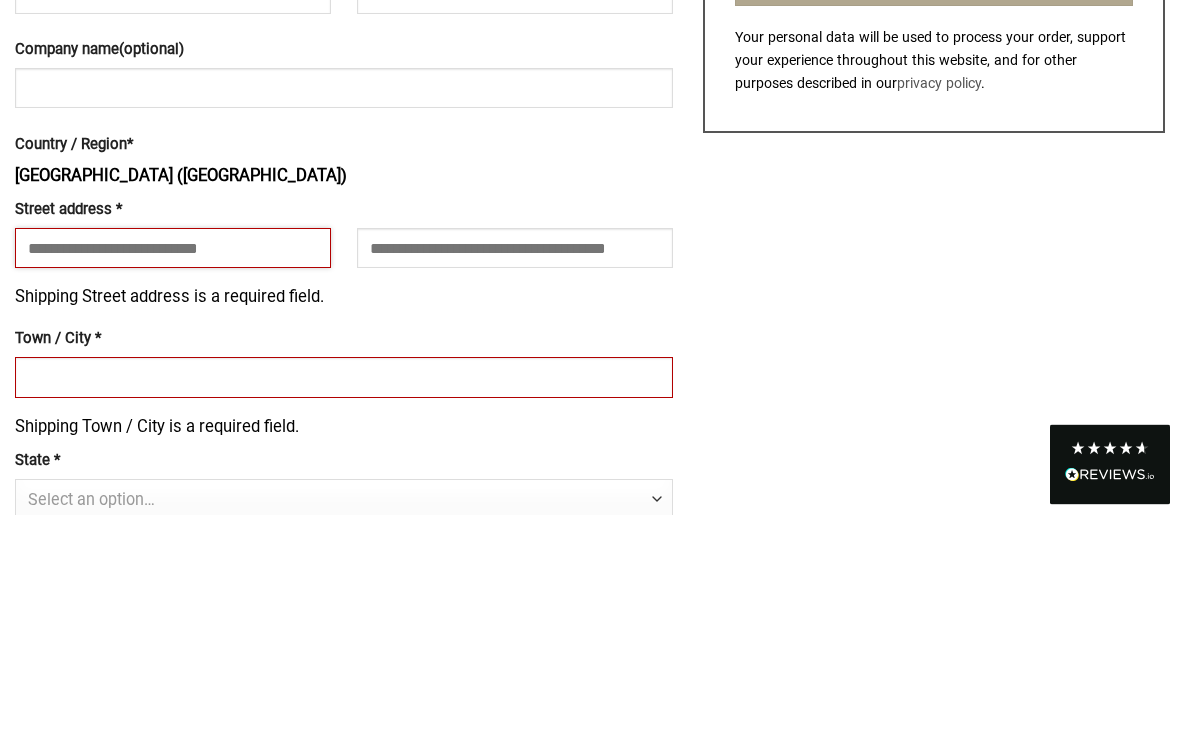 click on "Street address   *" at bounding box center [173, 482] 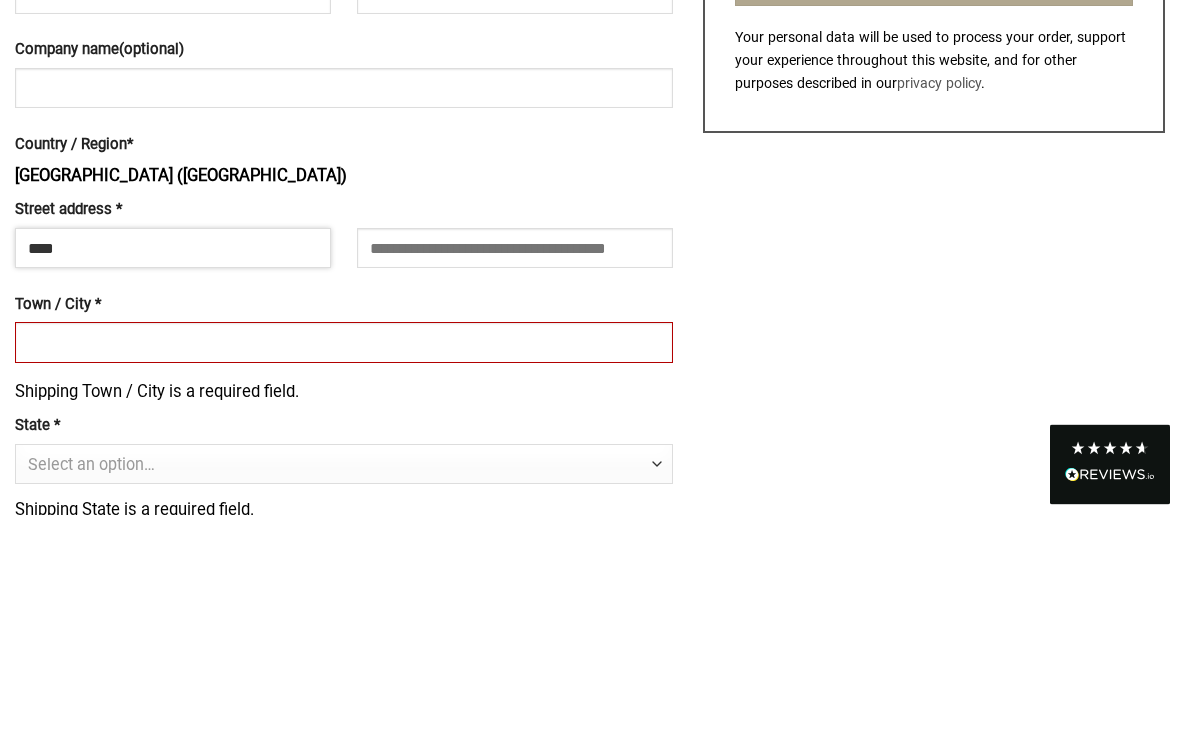 type on "****" 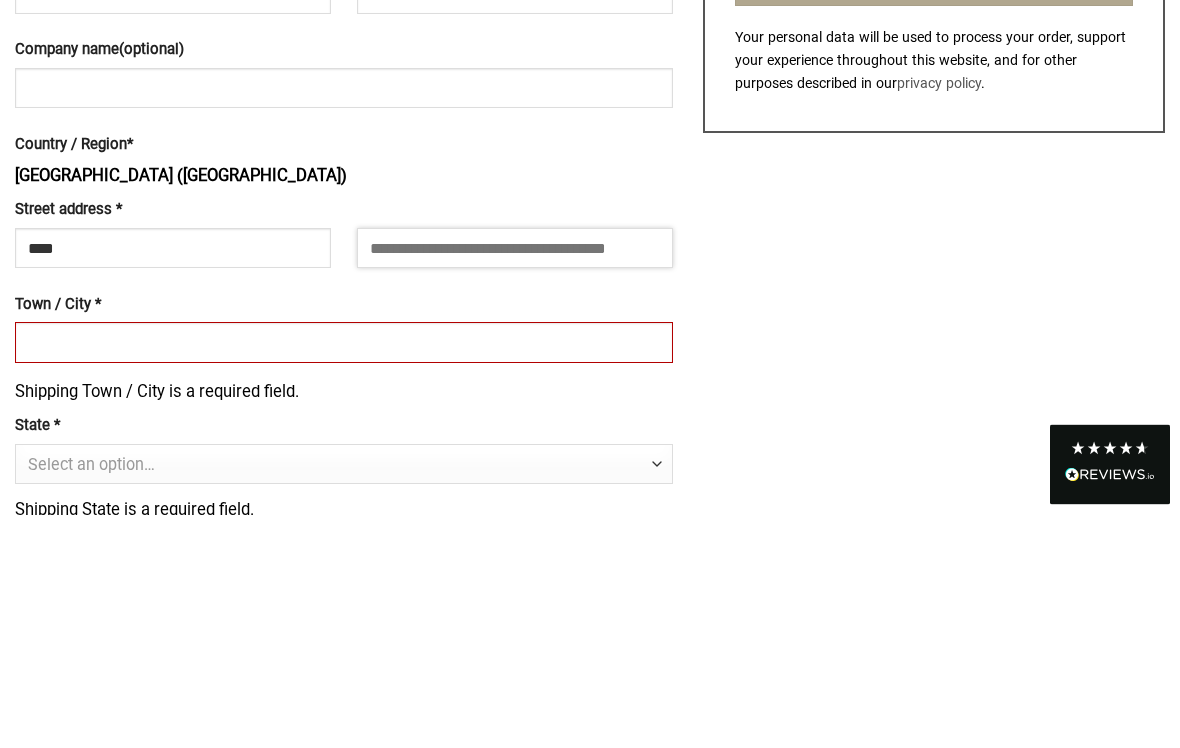 click on "Apartment, suite, unit, etc.   (optional)" at bounding box center (515, 482) 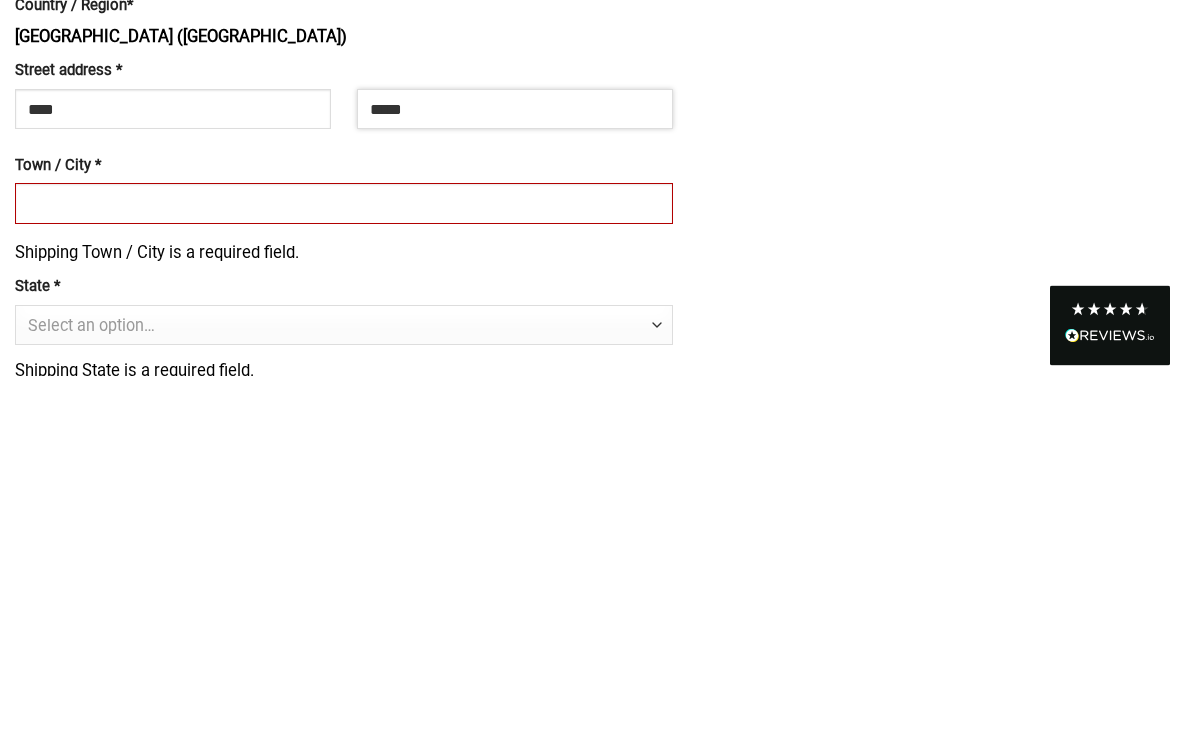 type on "*****" 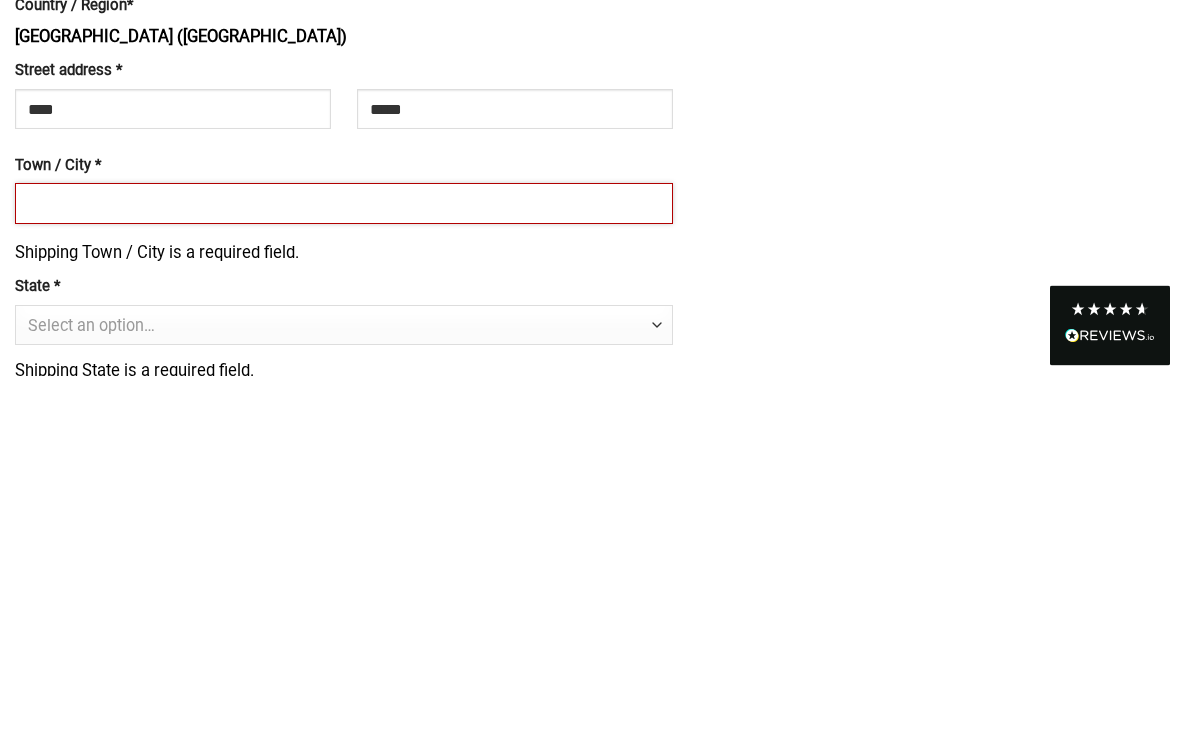 click on "Town / City   *" at bounding box center [344, 576] 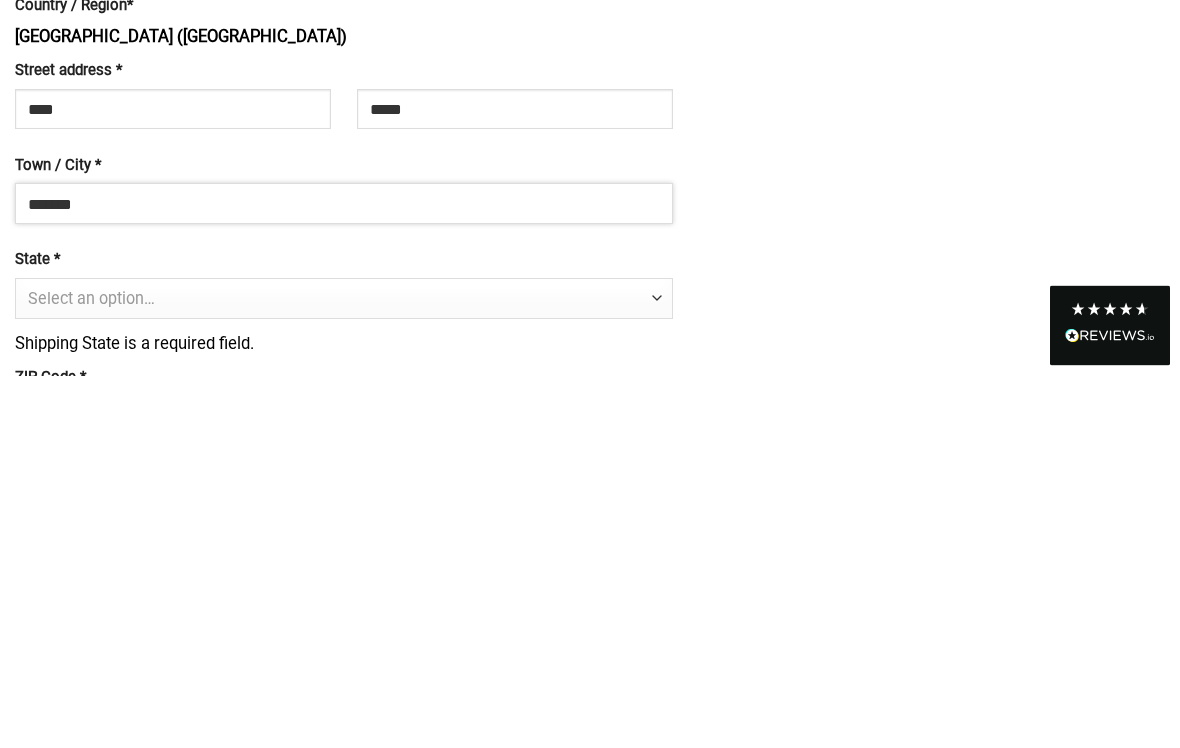 type on "******" 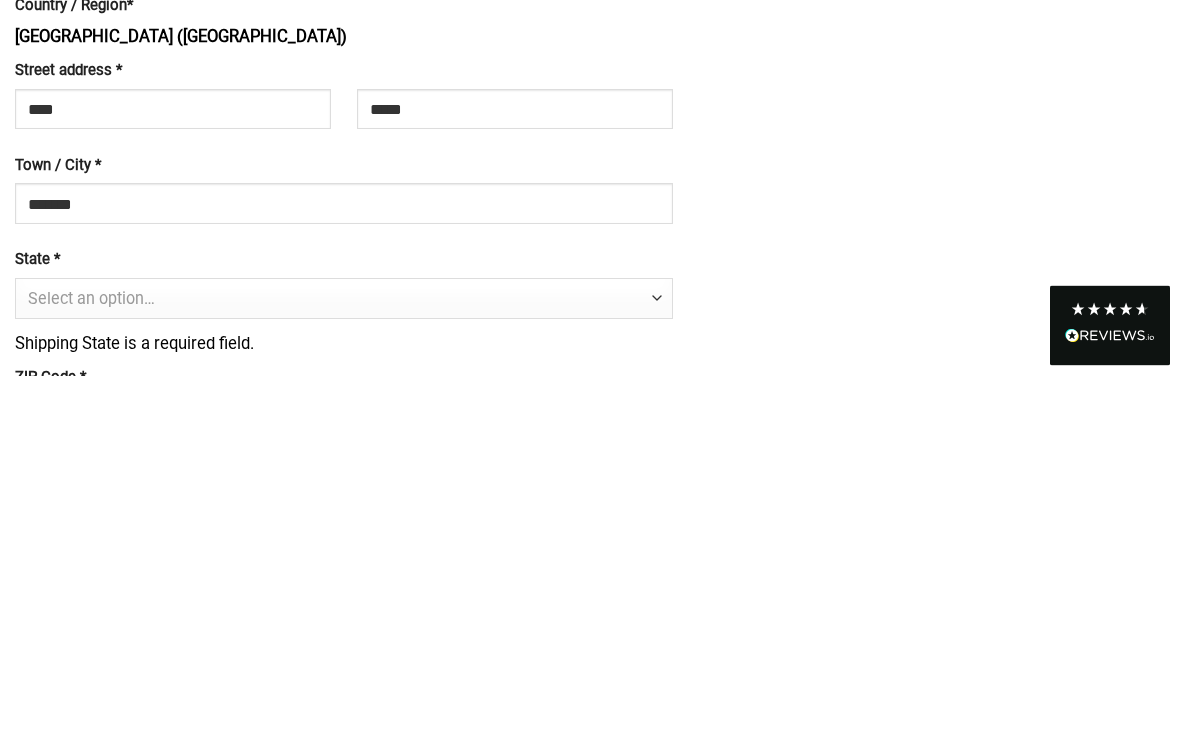 click at bounding box center [657, 672] 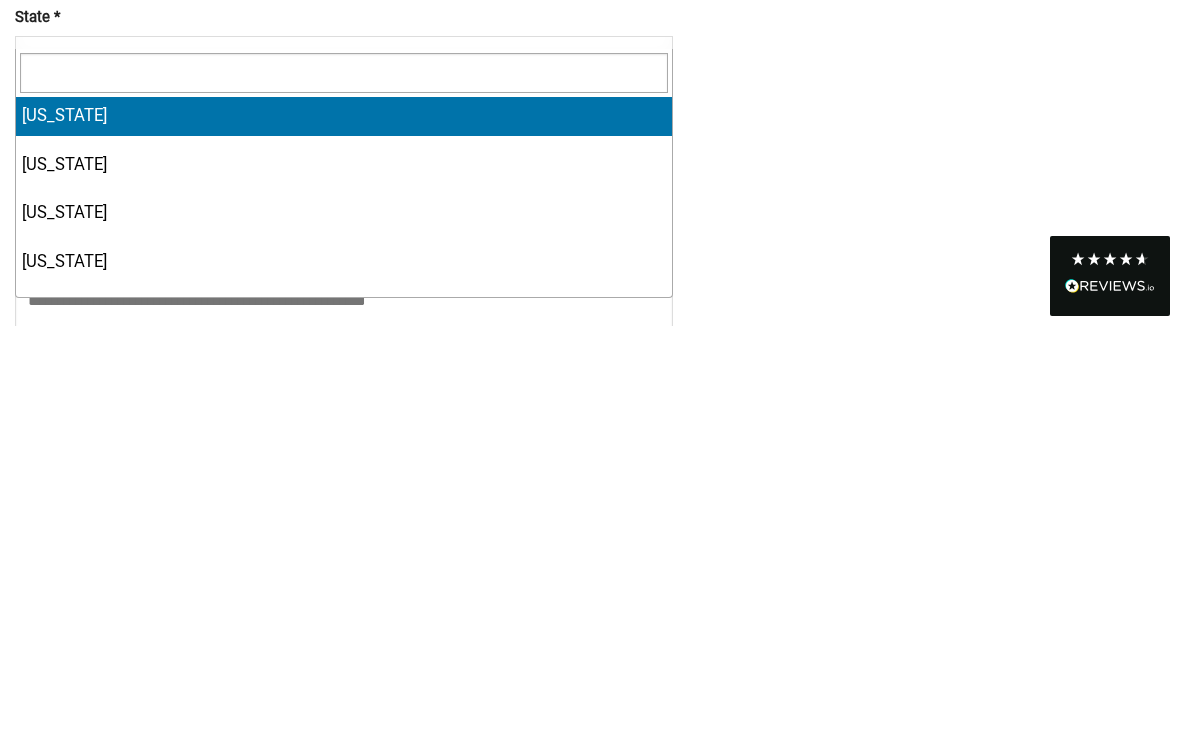 scroll, scrollTop: 1558, scrollLeft: 0, axis: vertical 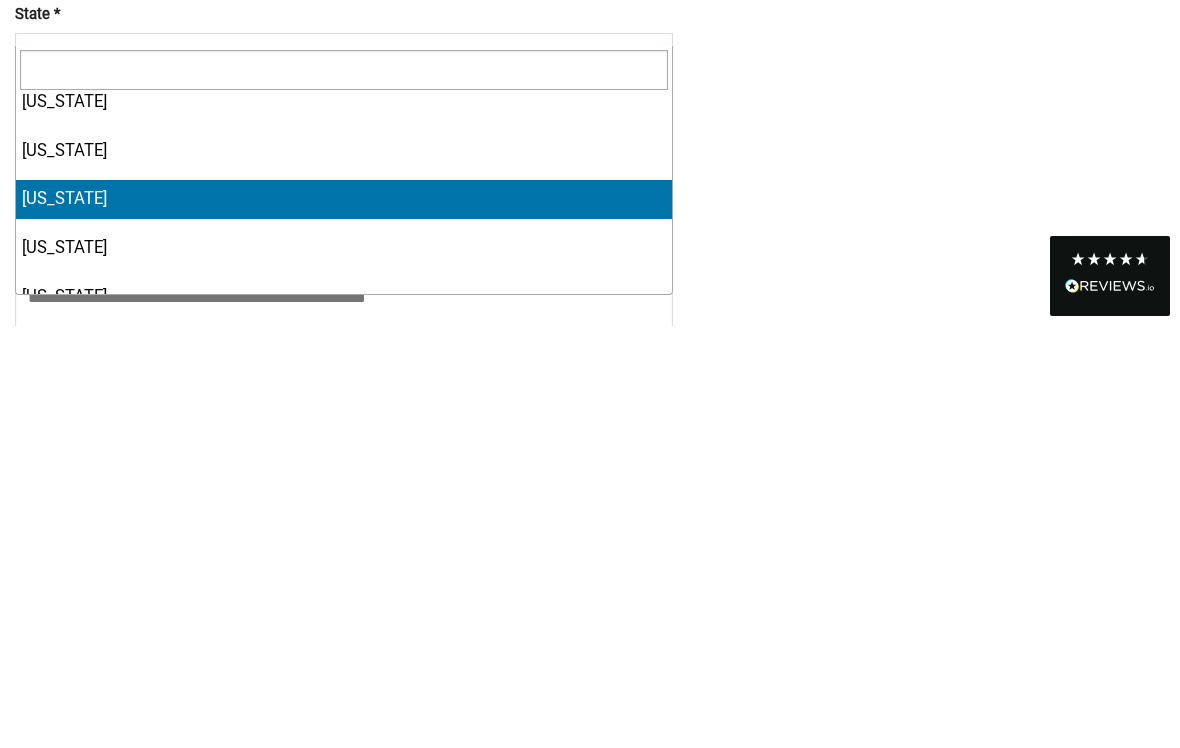 select on "**" 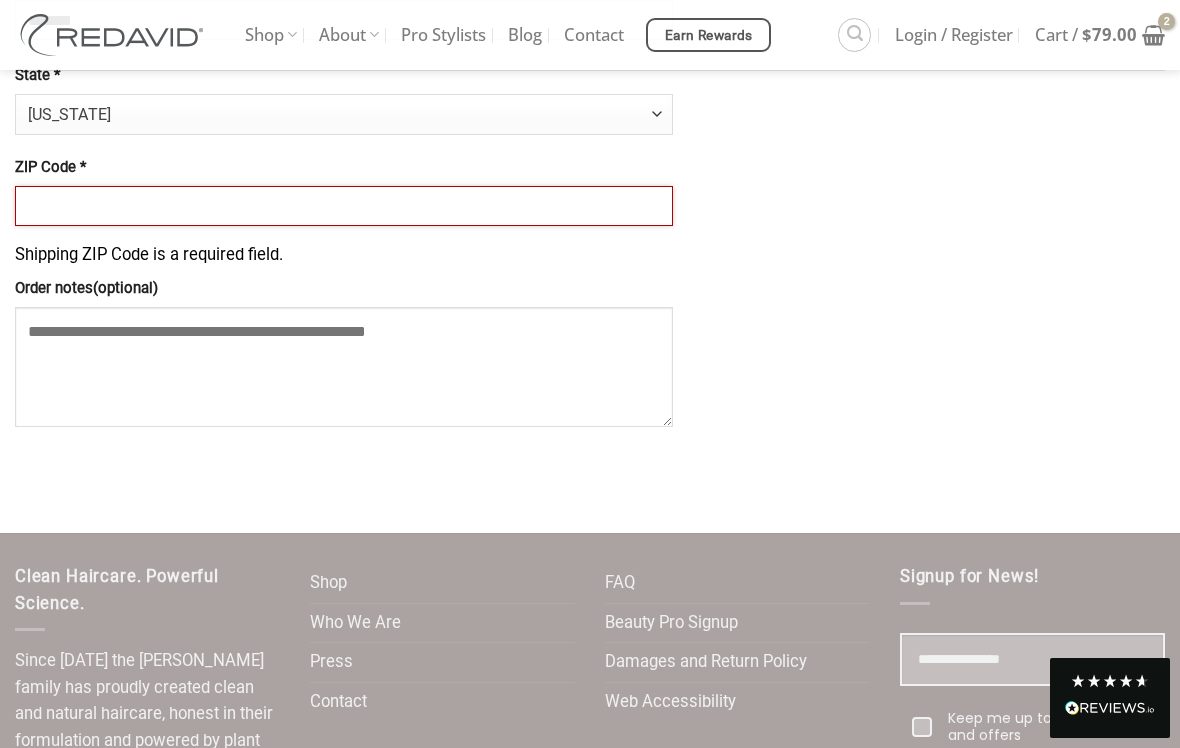 click on "ZIP Code   *" at bounding box center (344, 206) 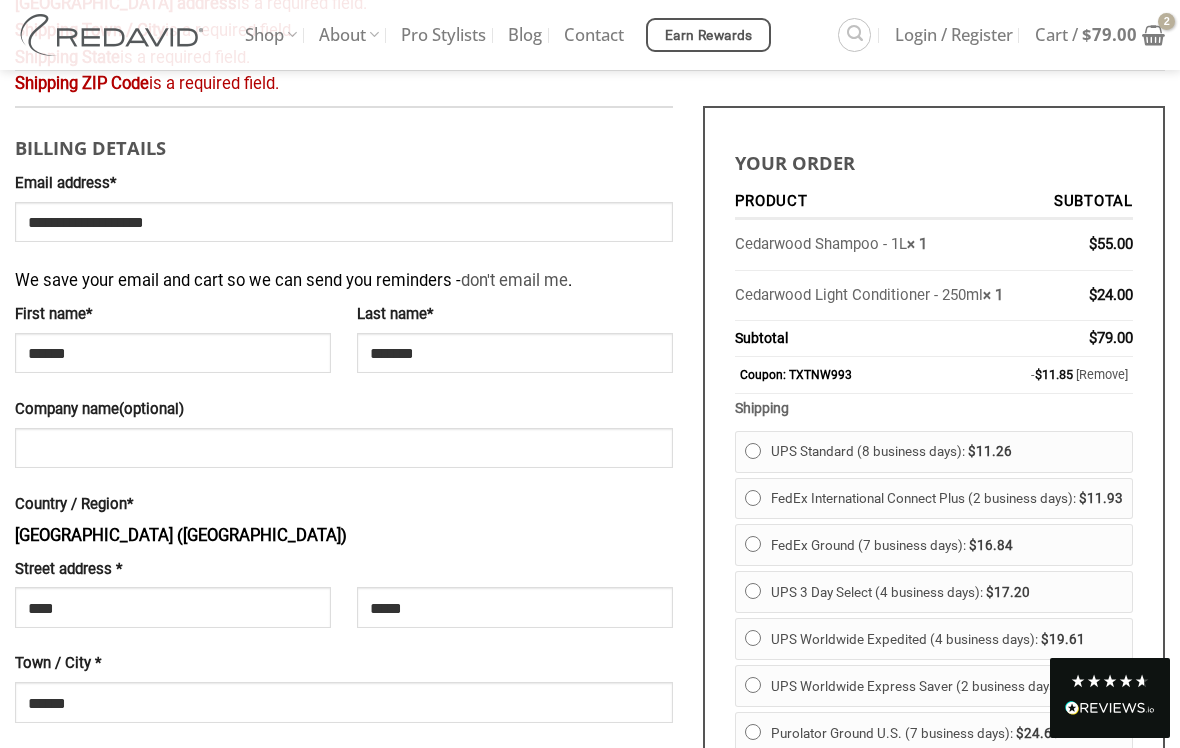 scroll, scrollTop: 422, scrollLeft: 0, axis: vertical 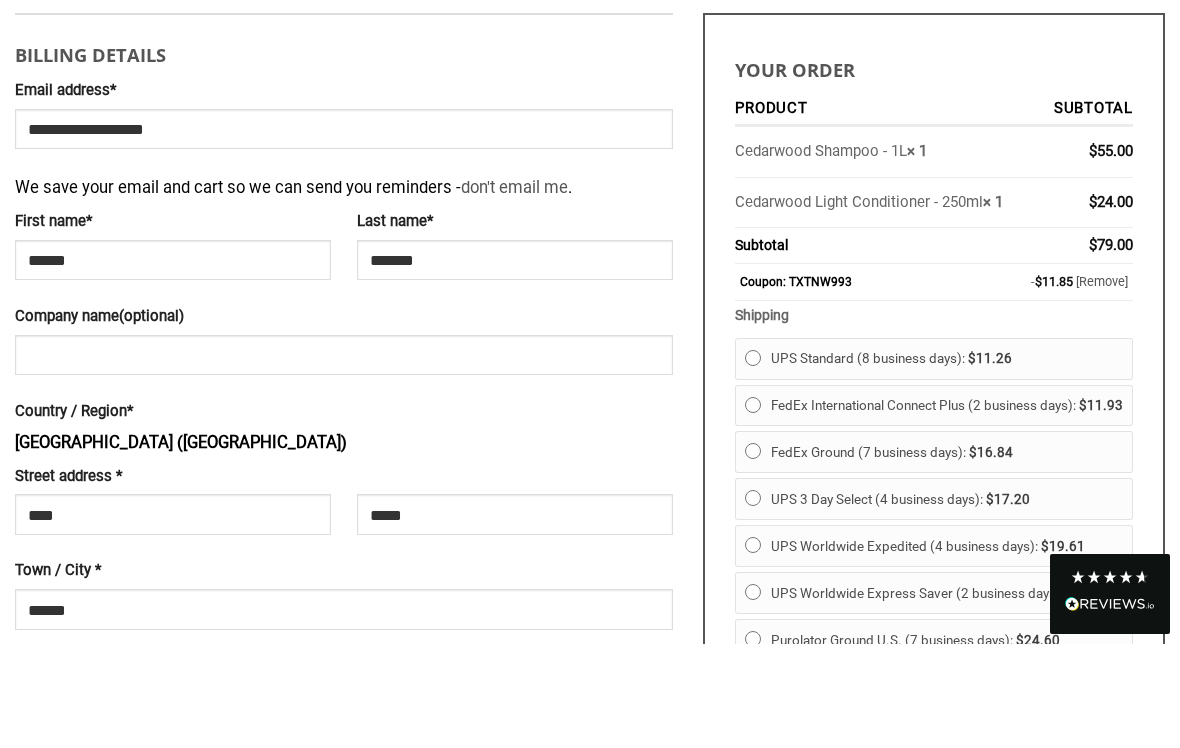 type on "*****" 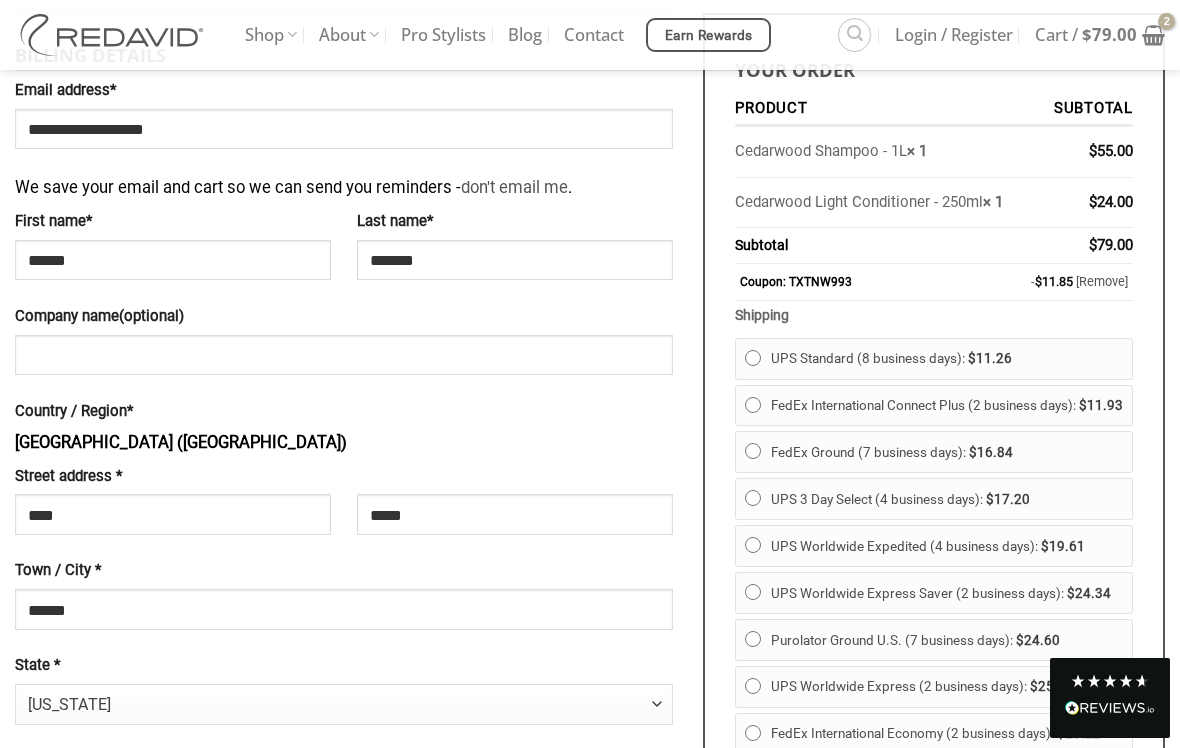 click on "[Remove]" at bounding box center [1102, 281] 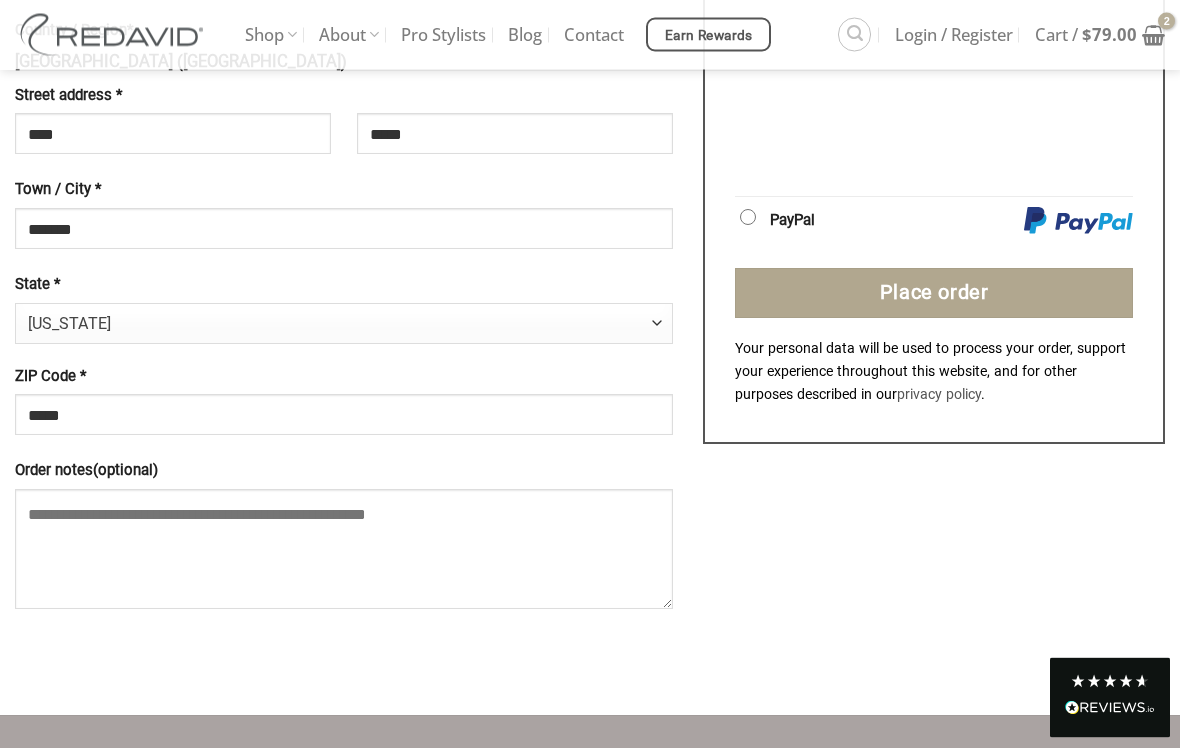scroll, scrollTop: 1579, scrollLeft: 0, axis: vertical 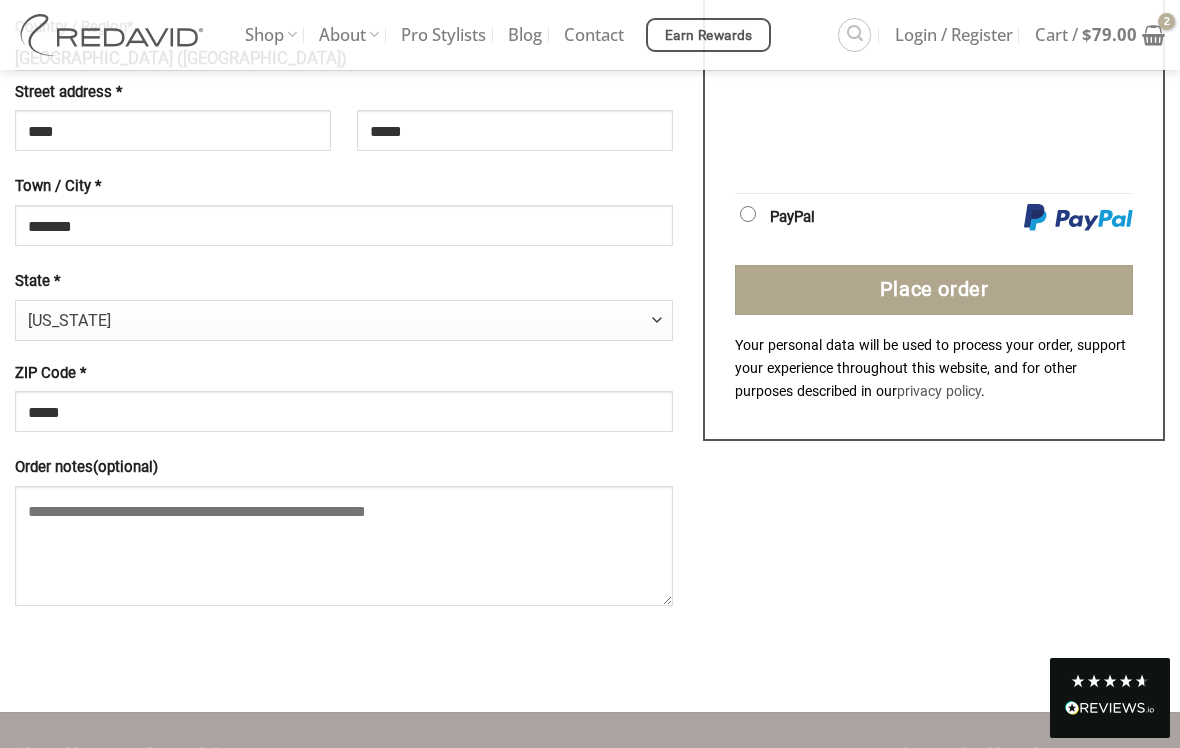 click on "Place order" at bounding box center (934, 290) 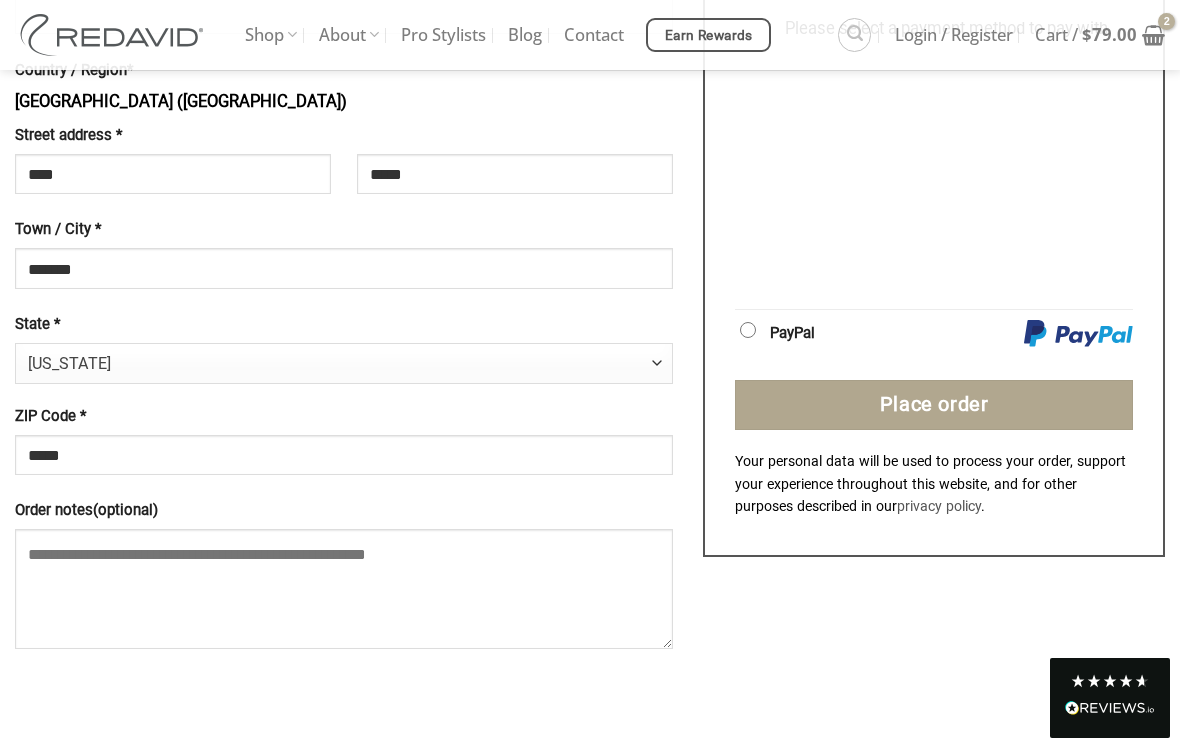 scroll, scrollTop: 1501, scrollLeft: 0, axis: vertical 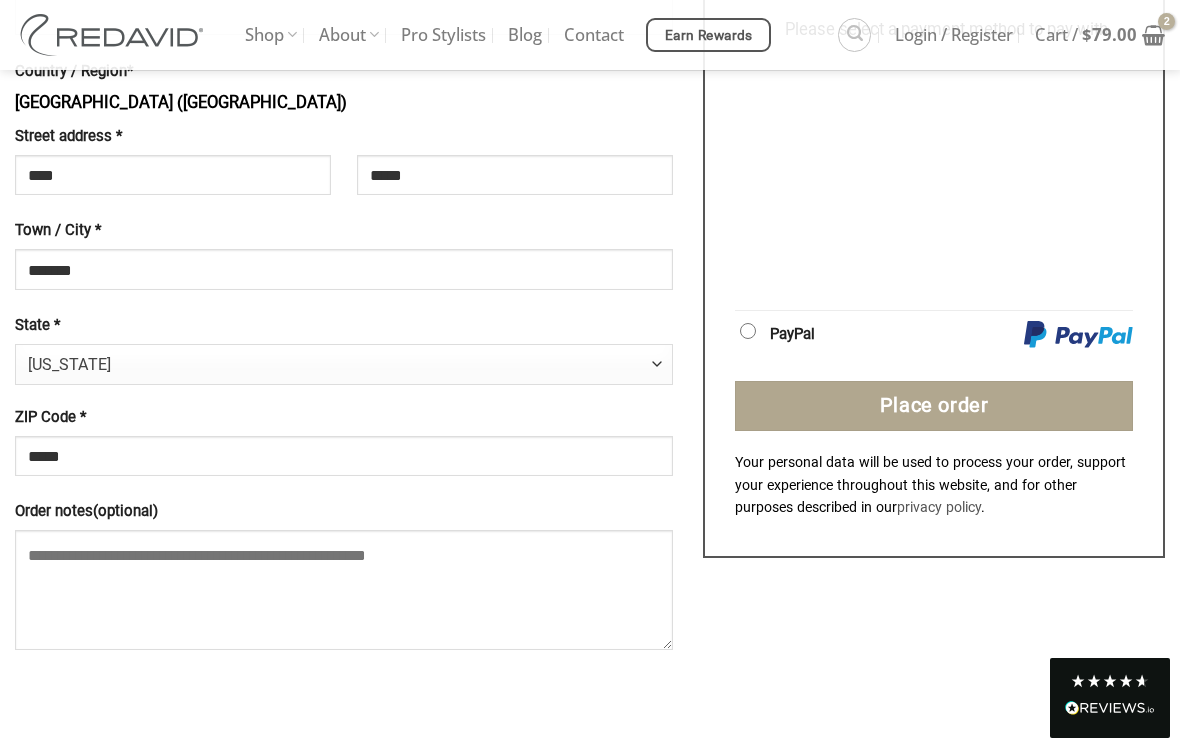 click on "Place order" at bounding box center [934, 406] 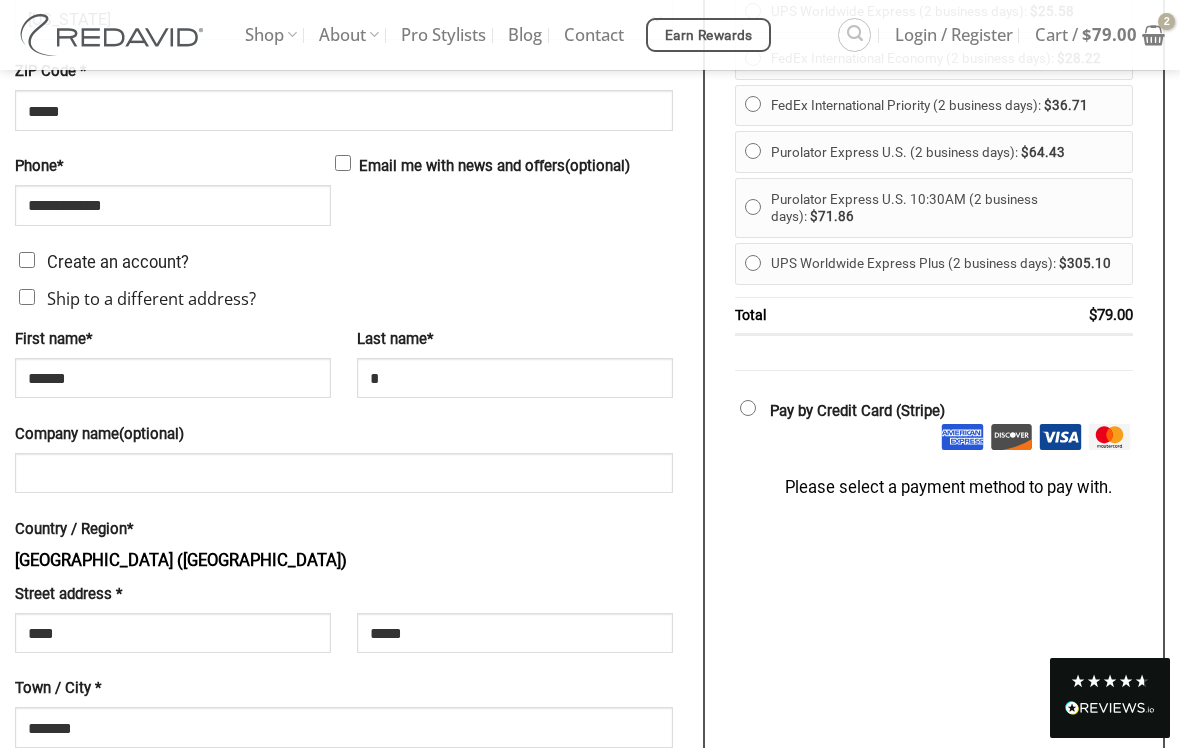 scroll, scrollTop: 1050, scrollLeft: 0, axis: vertical 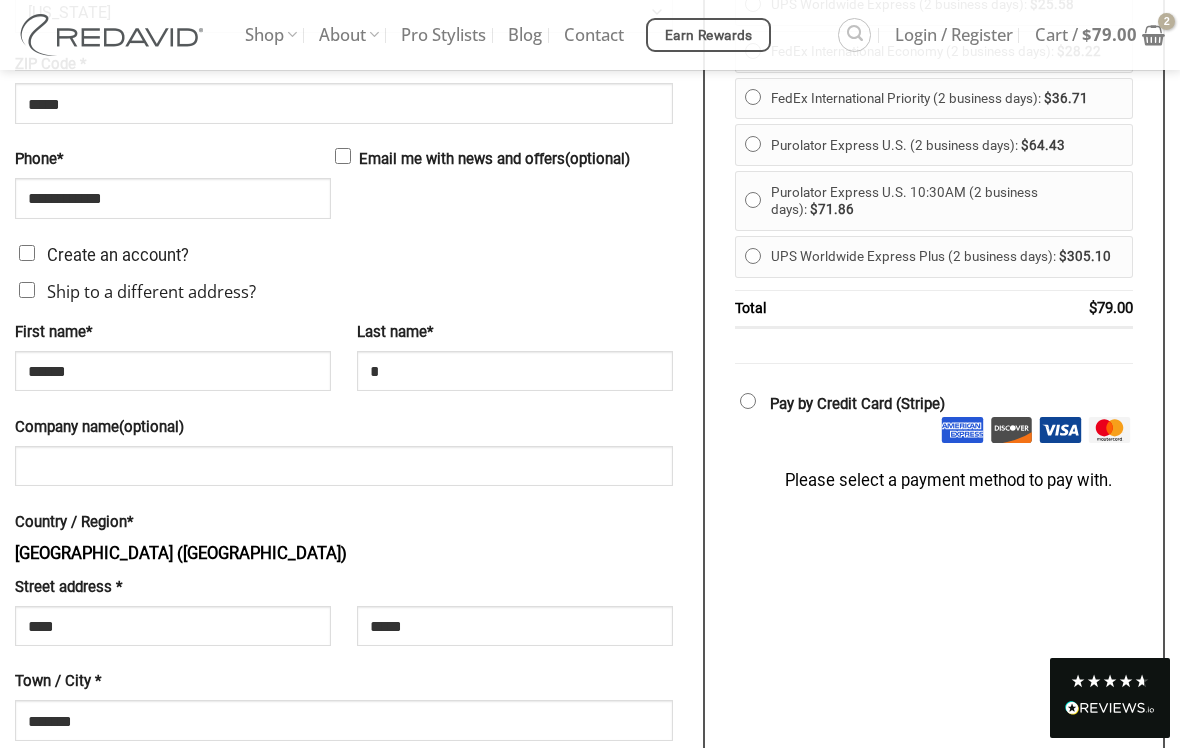 click at bounding box center (1060, 430) 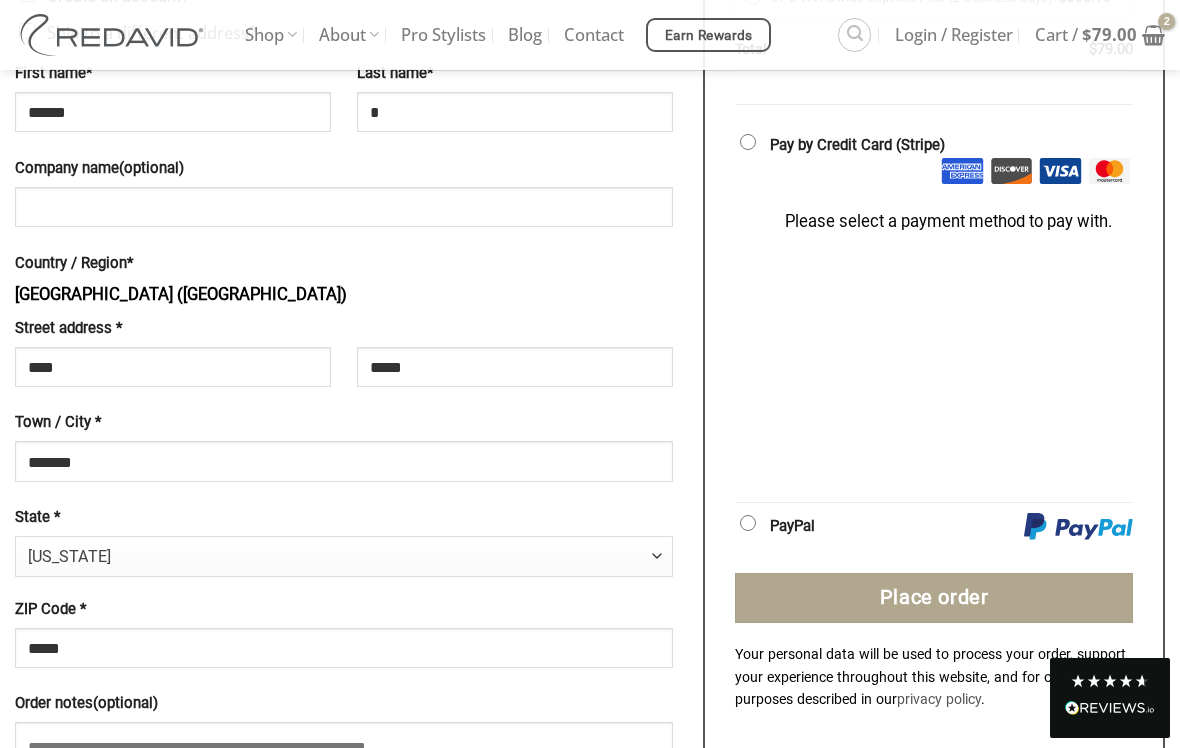 scroll, scrollTop: 1326, scrollLeft: 0, axis: vertical 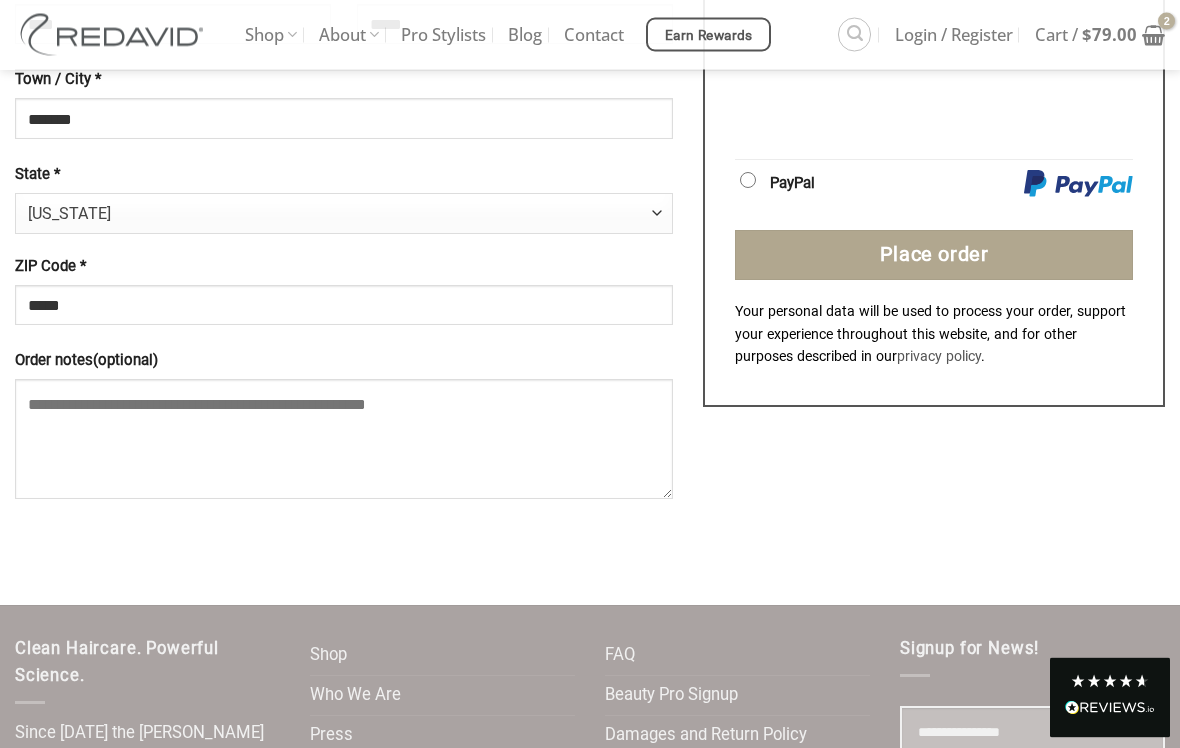 click on "Place order" at bounding box center (934, 256) 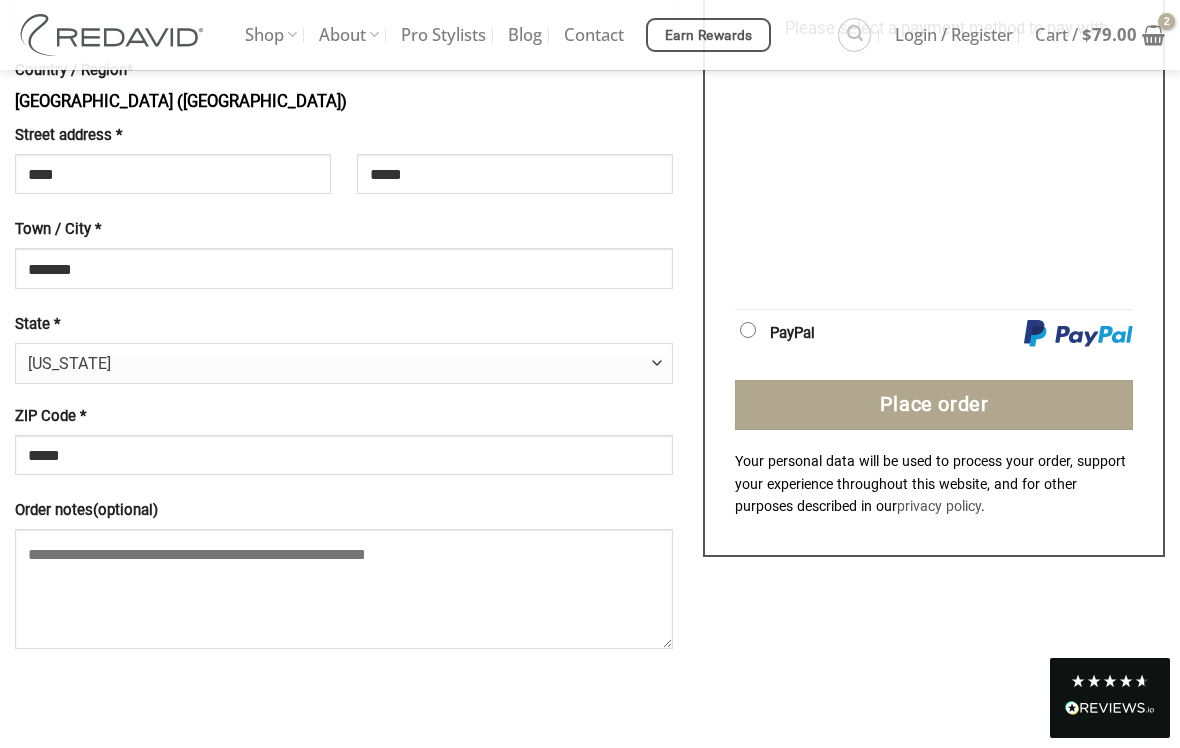 scroll, scrollTop: 1501, scrollLeft: 0, axis: vertical 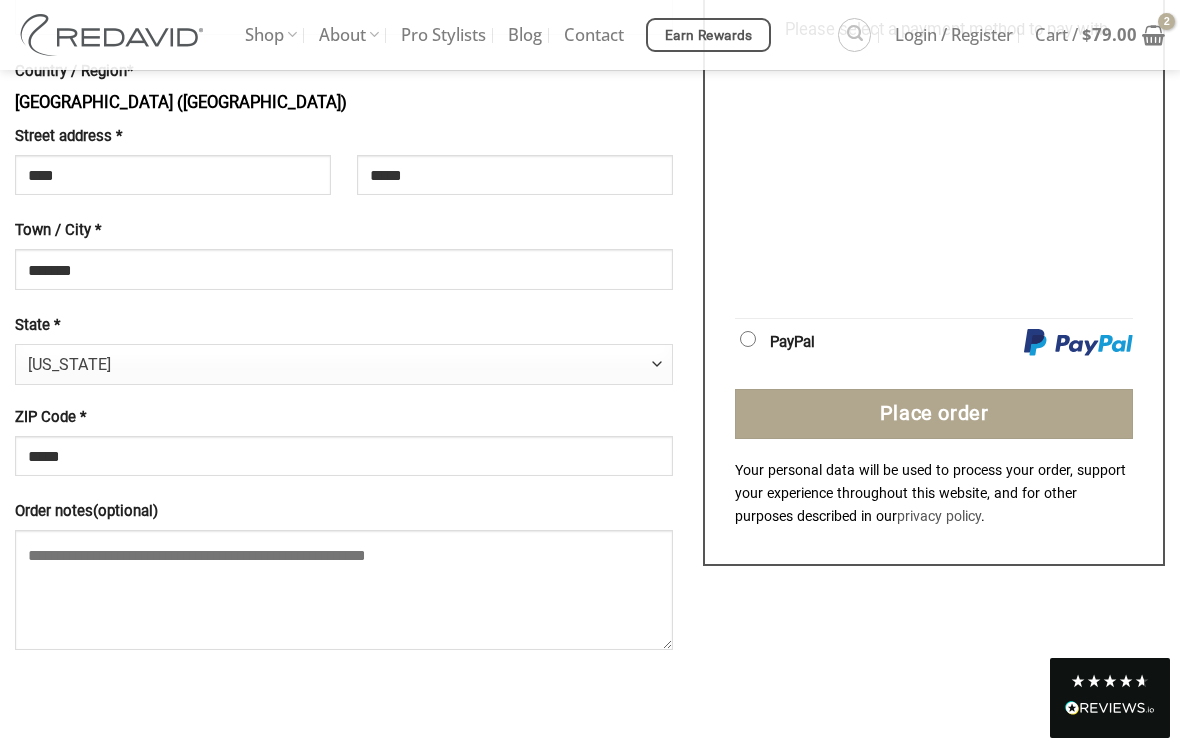 click on "Place order" at bounding box center [934, 414] 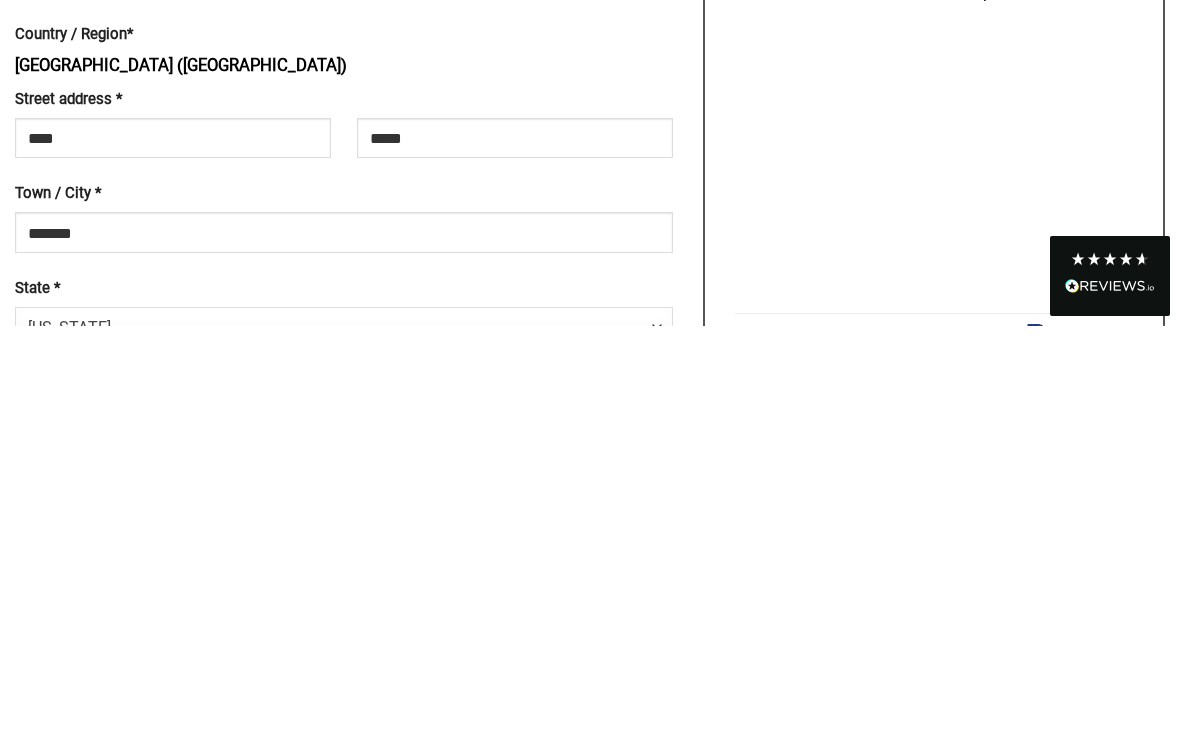 scroll, scrollTop: 1127, scrollLeft: 0, axis: vertical 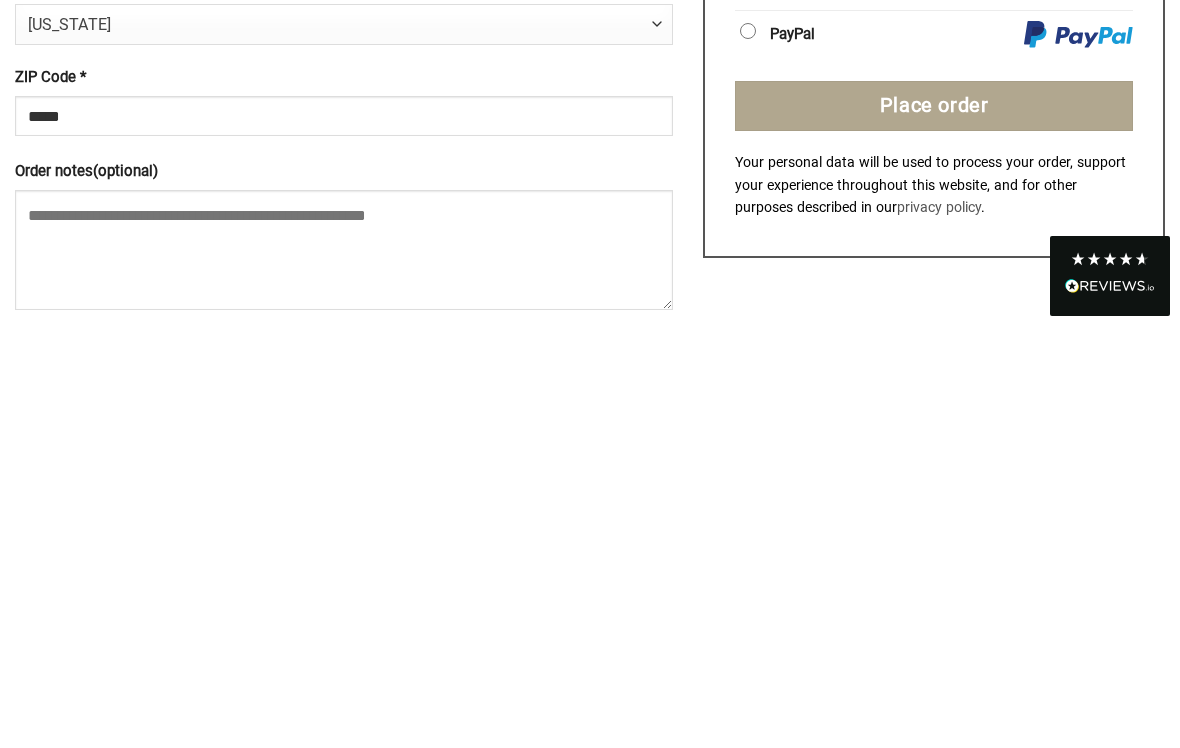 click on "Place order" at bounding box center (934, 528) 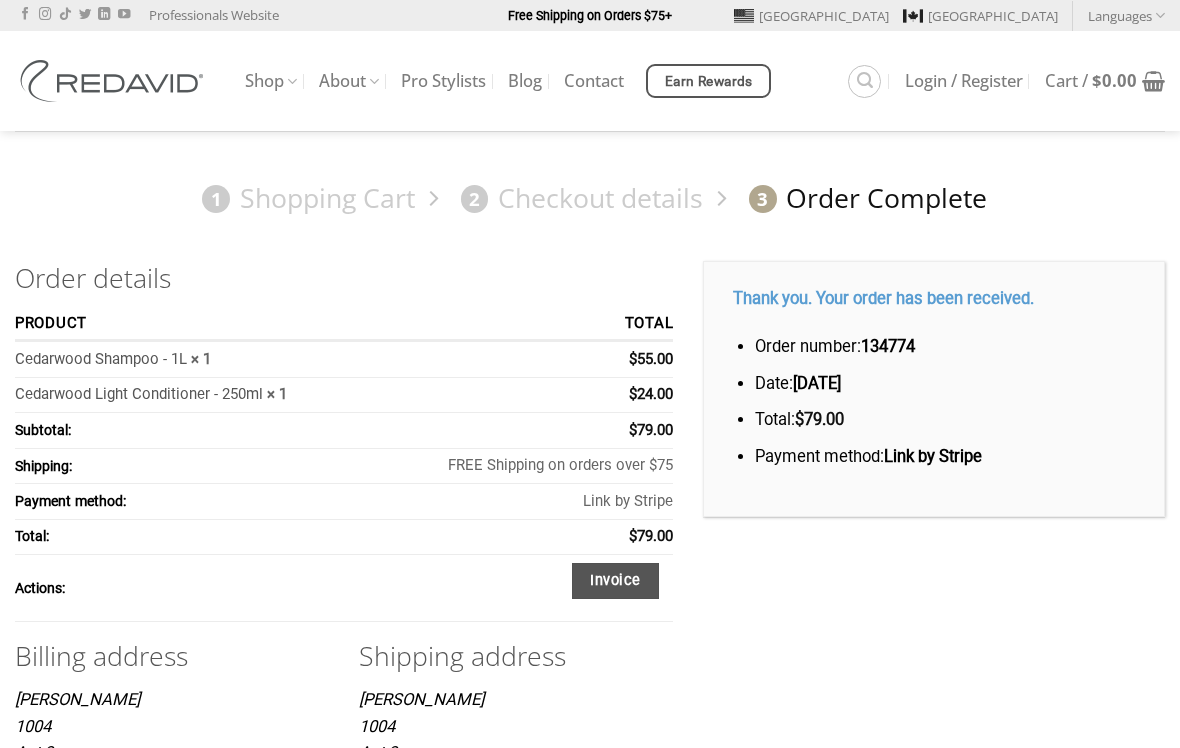 scroll, scrollTop: 0, scrollLeft: 0, axis: both 